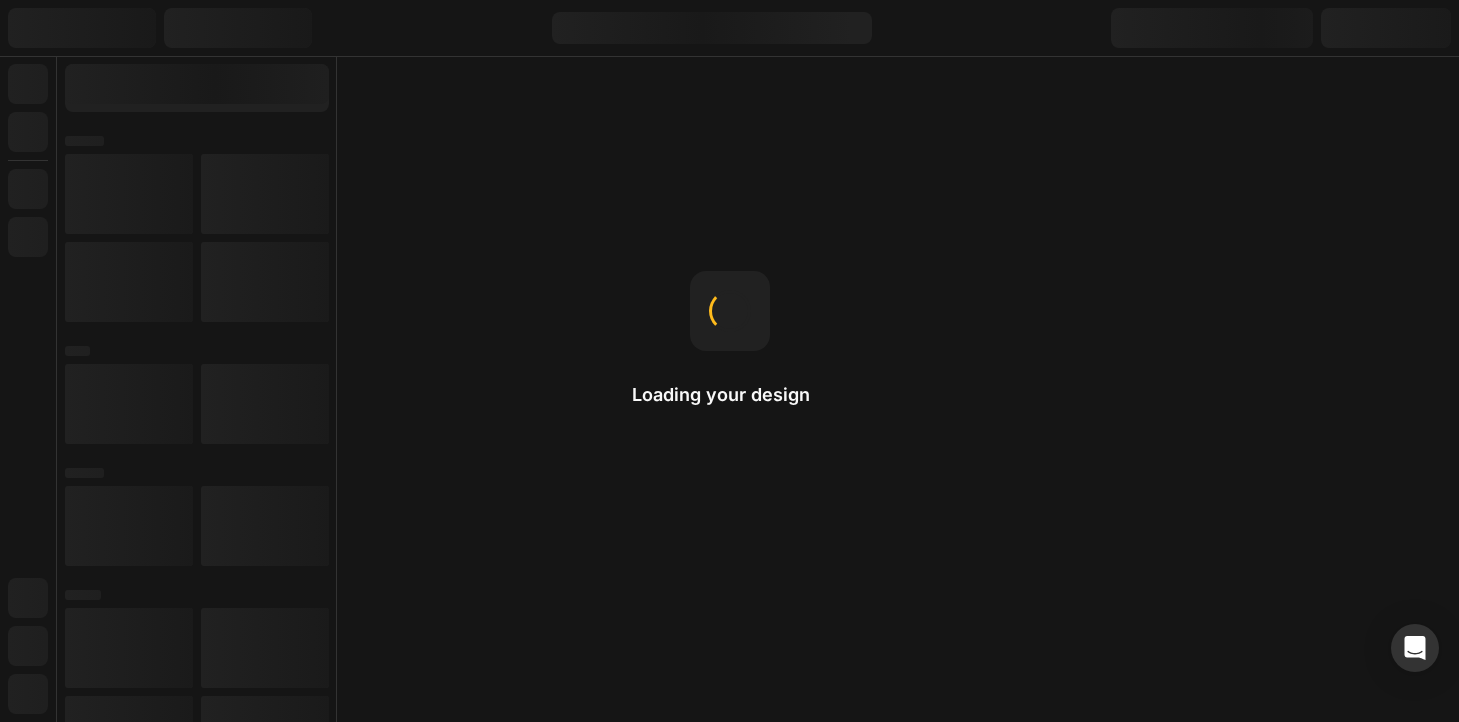 scroll, scrollTop: 0, scrollLeft: 0, axis: both 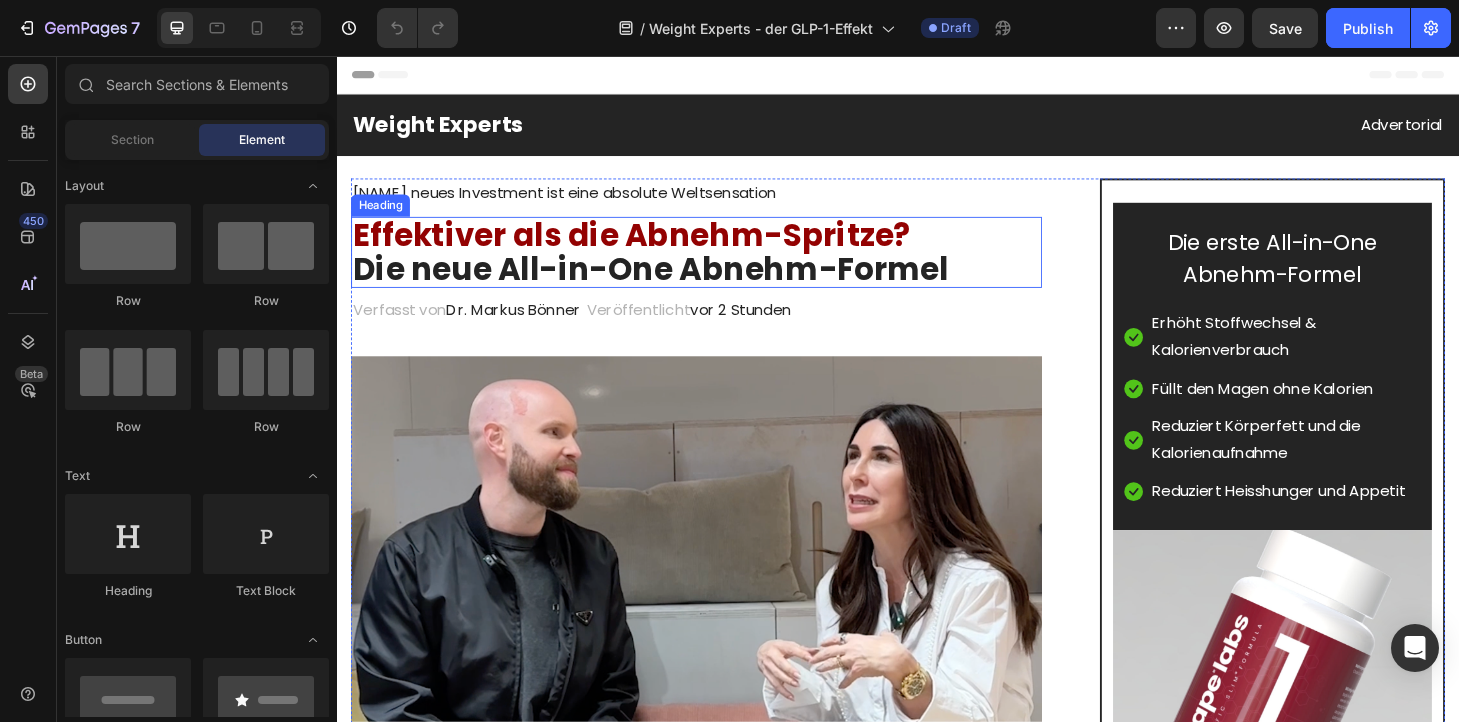 click on "Effektiver als die Abnehm-Spritze?" at bounding box center (652, 247) 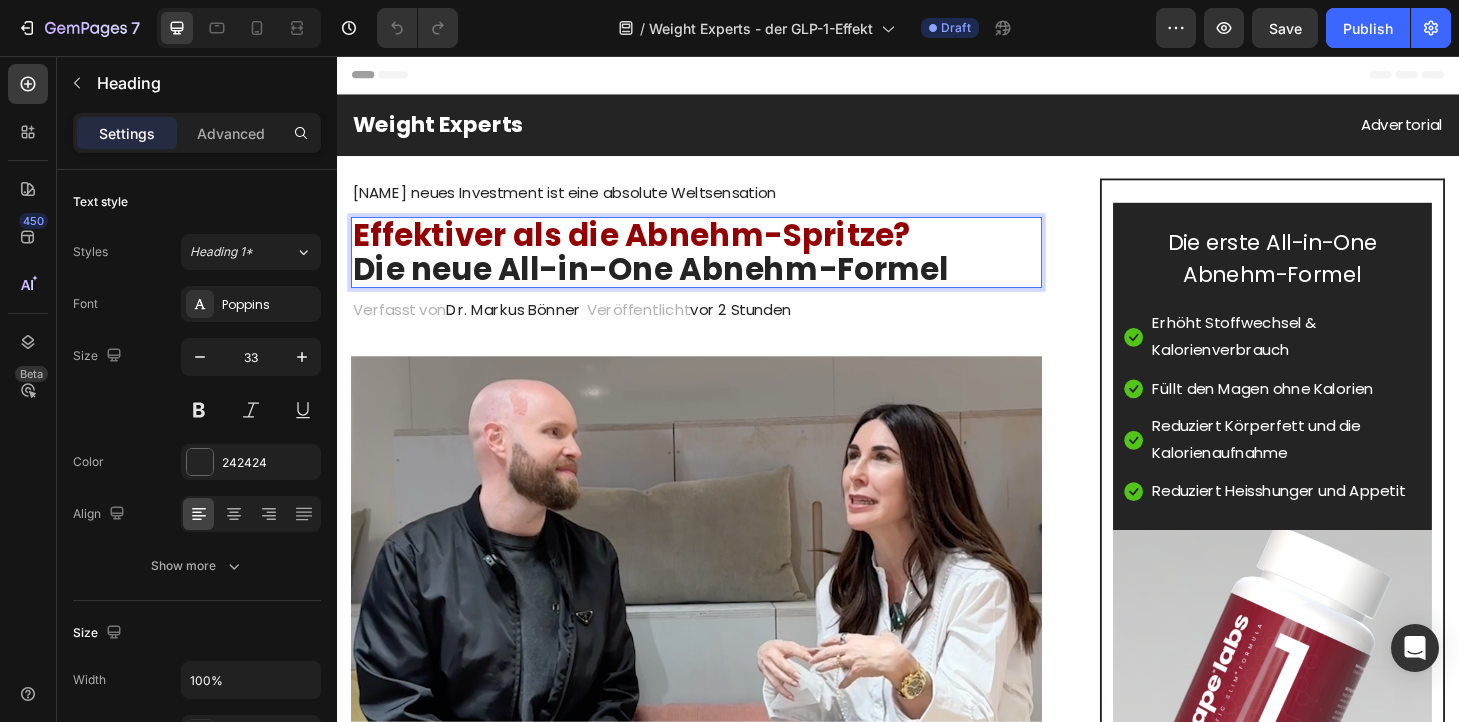 click on "Effektiver als die Abnehm-Spritze?" at bounding box center [652, 247] 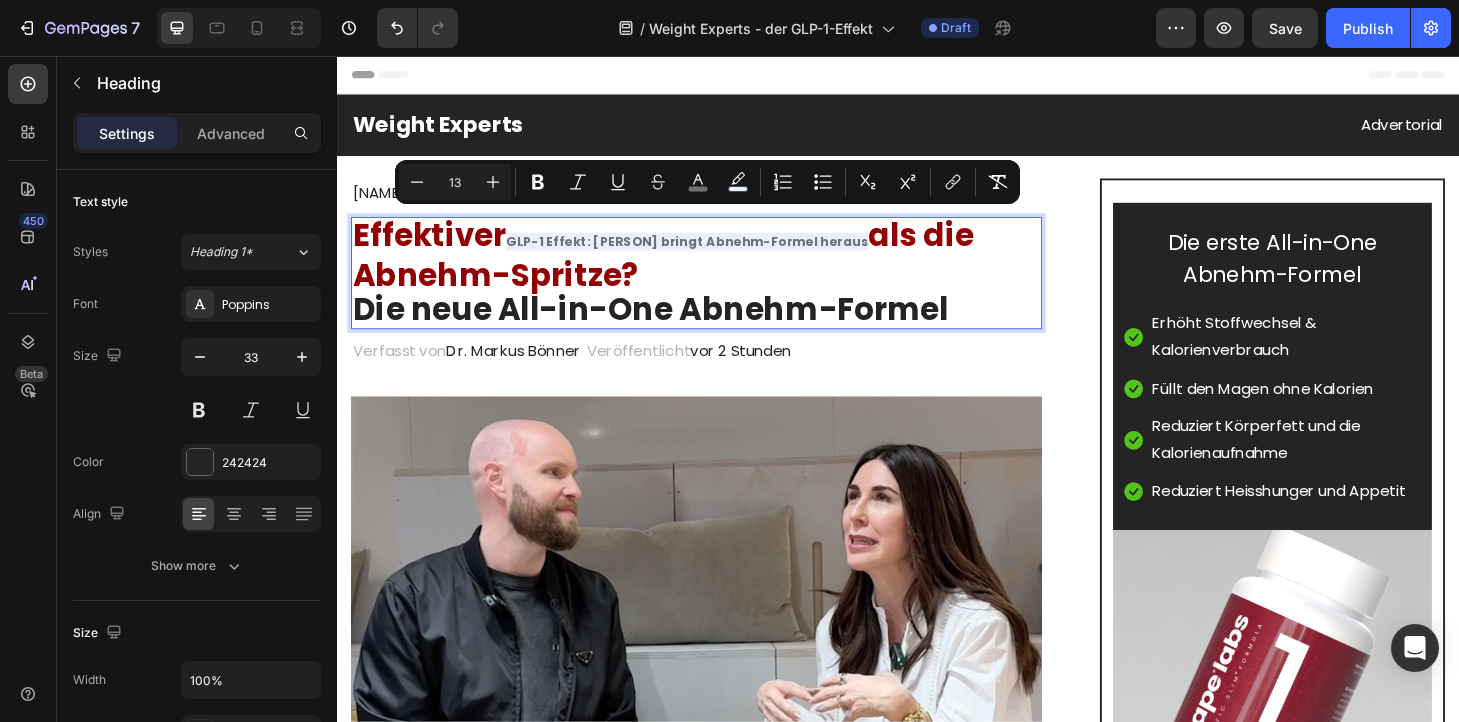 drag, startPoint x: 911, startPoint y: 252, endPoint x: 516, endPoint y: 253, distance: 395.00125 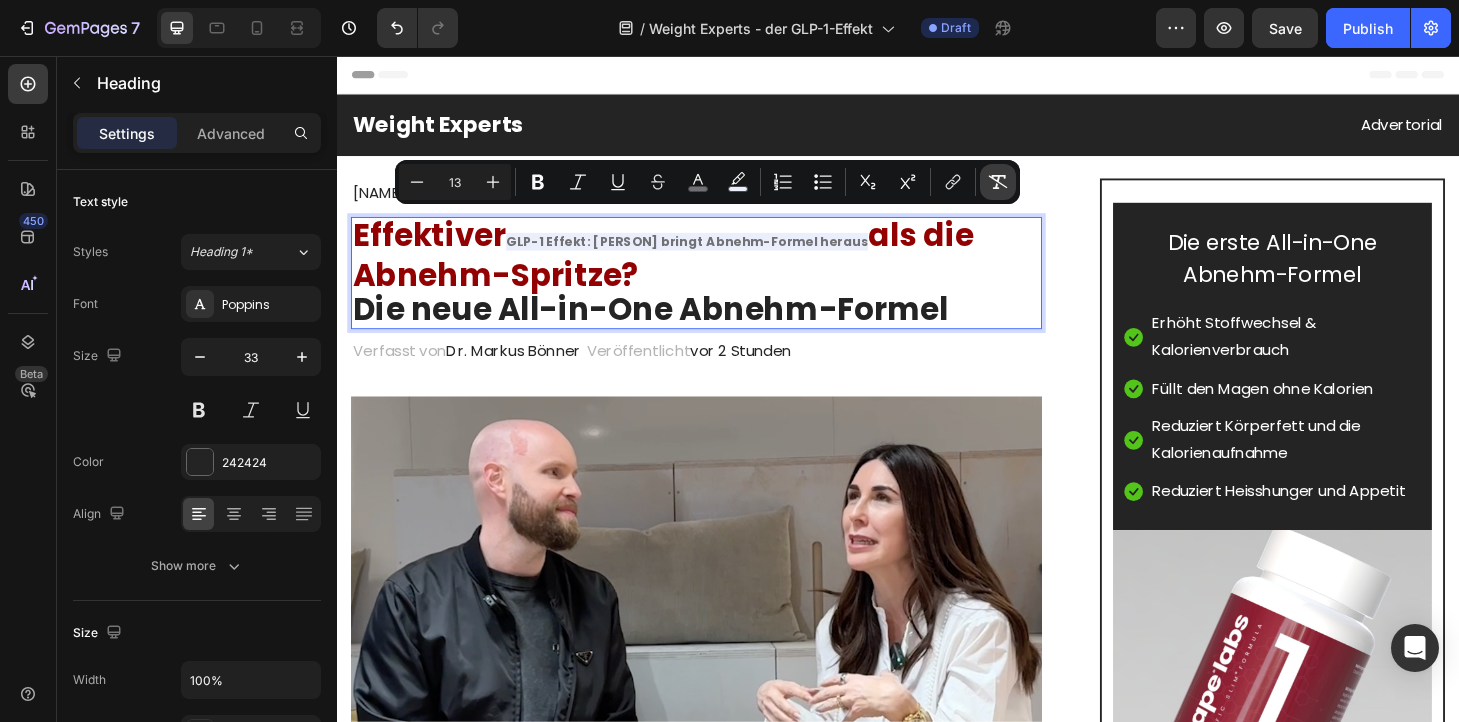 click 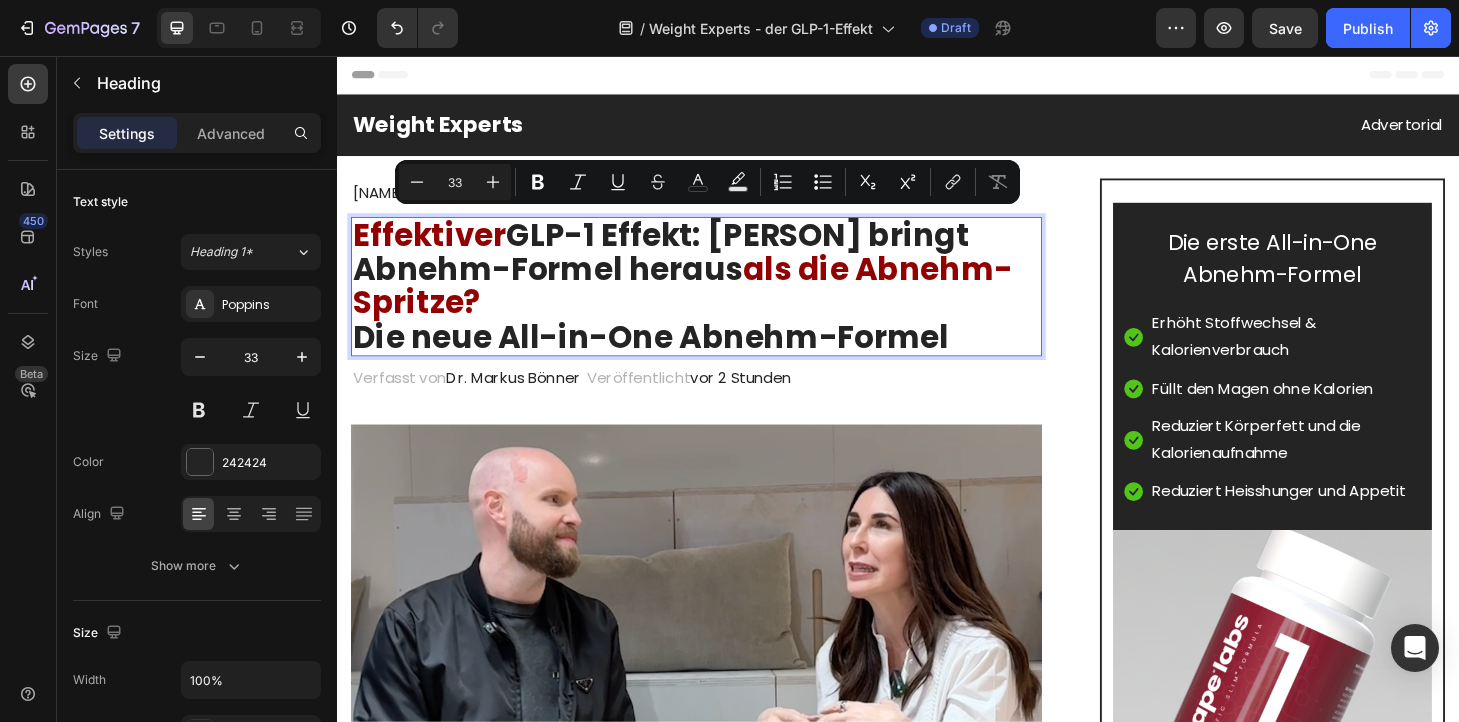 click on "Effektiver GLP-1 Effekt: [PERSON] bringt Abnehm-Formel heraus  als die Abnehm-Spritze? Die neue All-in-One Abnehm-Formel" at bounding box center (721, 302) 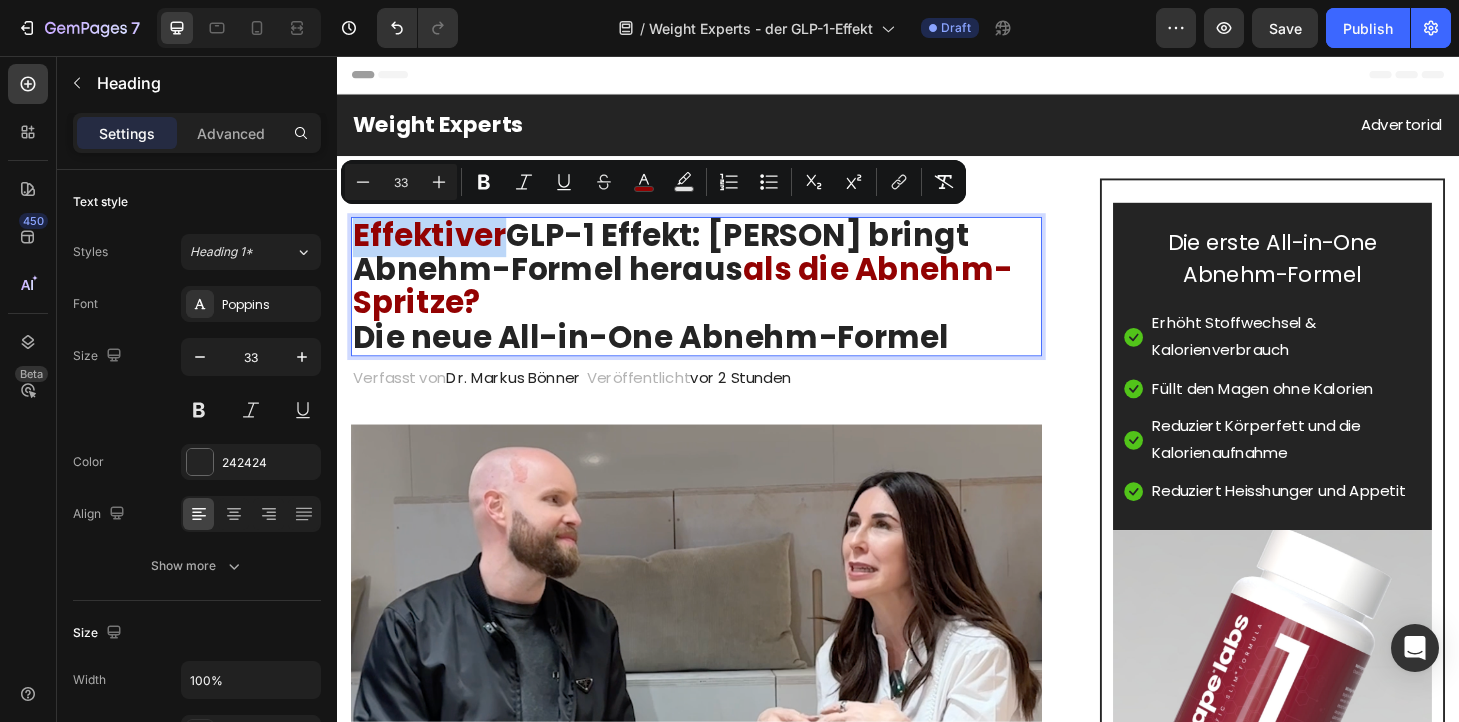 drag, startPoint x: 517, startPoint y: 246, endPoint x: 358, endPoint y: 243, distance: 159.0283 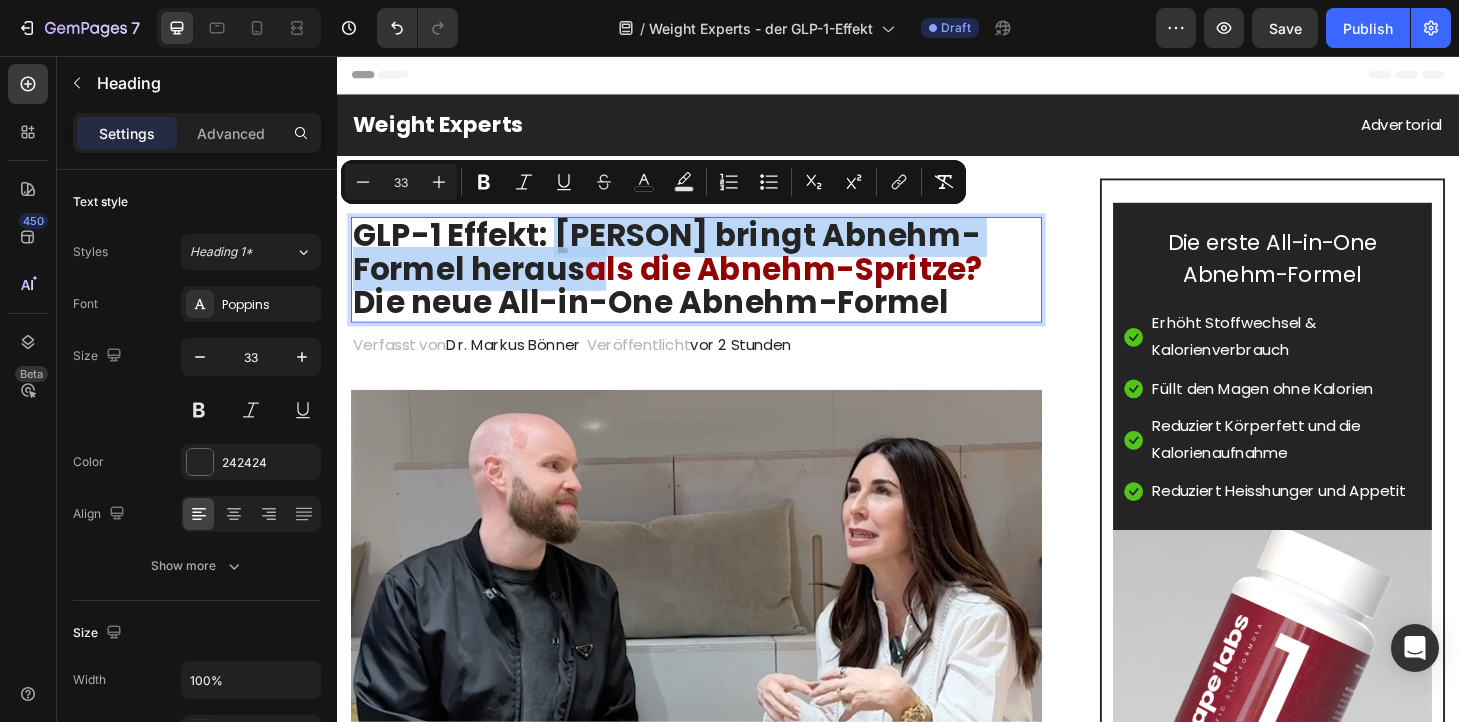 drag, startPoint x: 774, startPoint y: 282, endPoint x: 573, endPoint y: 247, distance: 204.0245 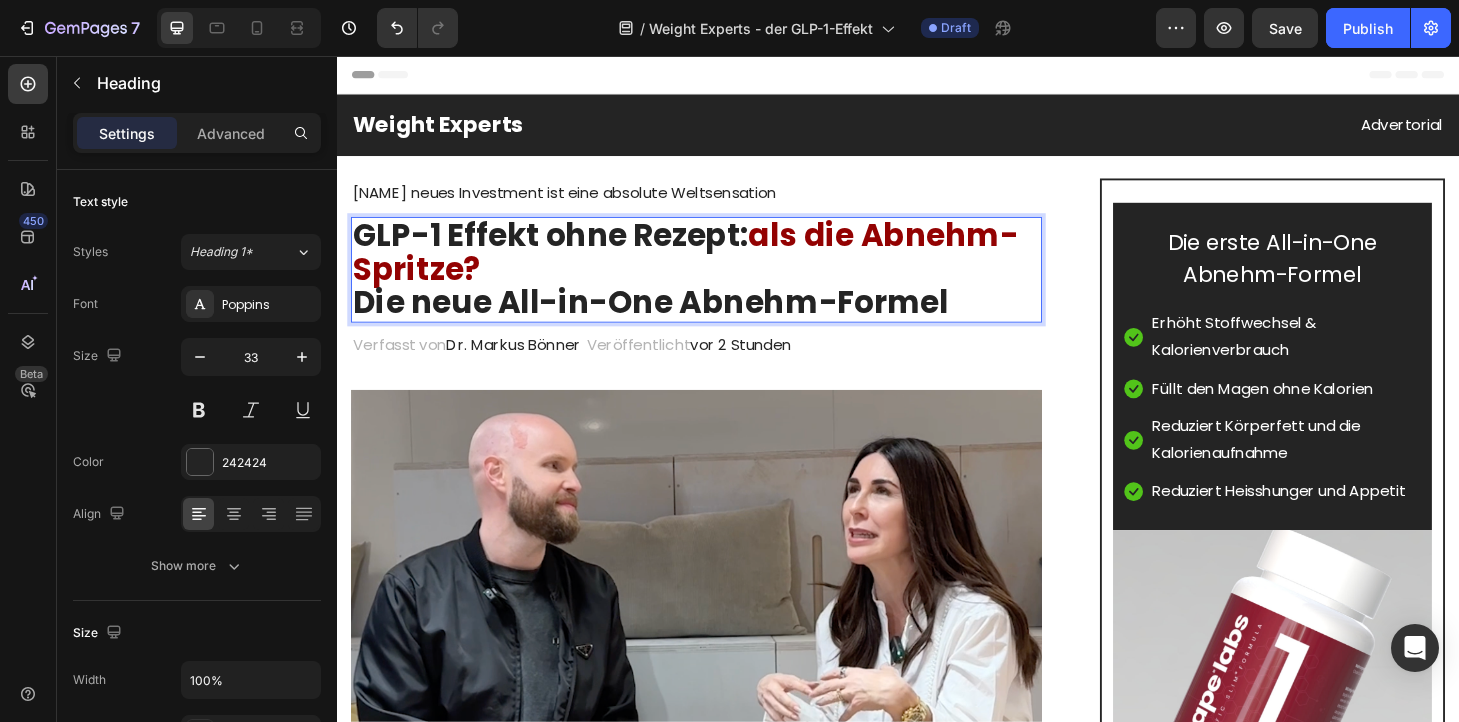 drag, startPoint x: 497, startPoint y: 283, endPoint x: 780, endPoint y: 252, distance: 284.6928 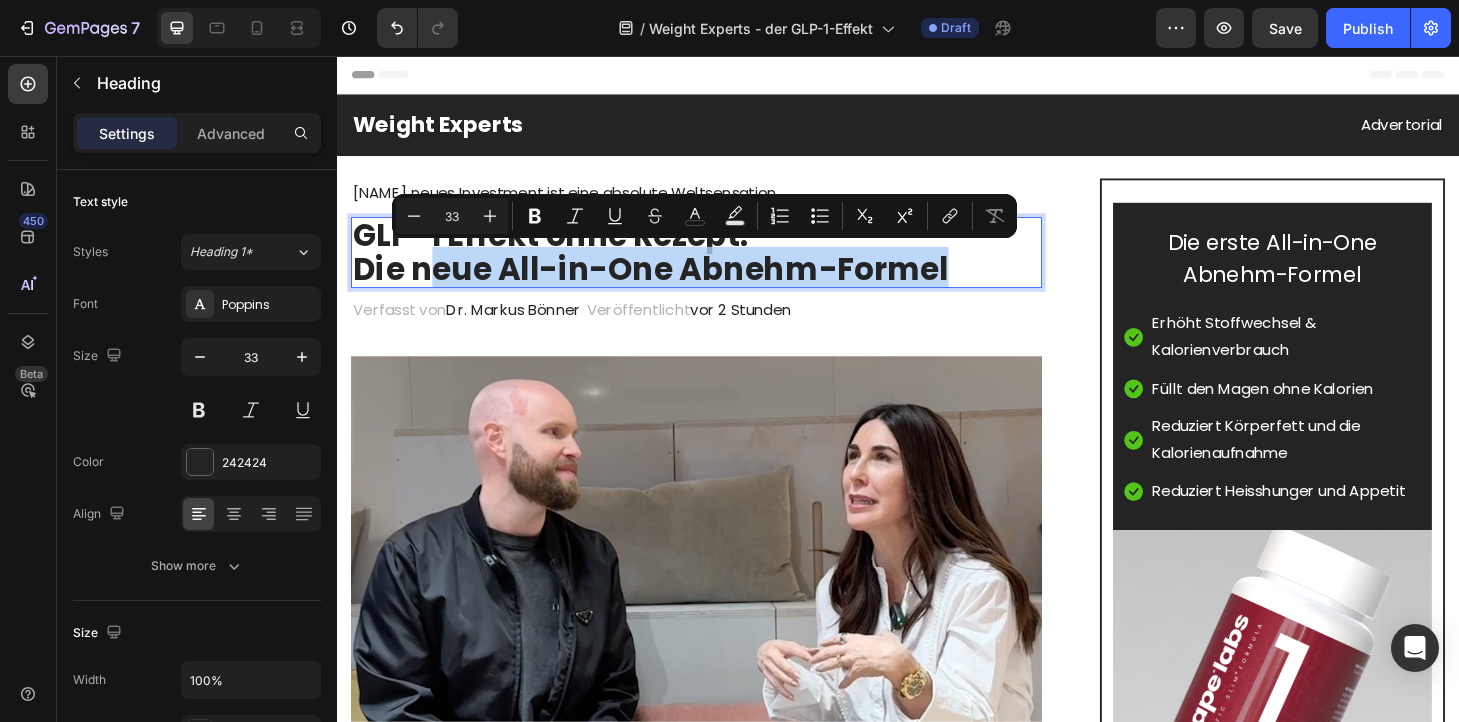 drag, startPoint x: 992, startPoint y: 282, endPoint x: 435, endPoint y: 275, distance: 557.044 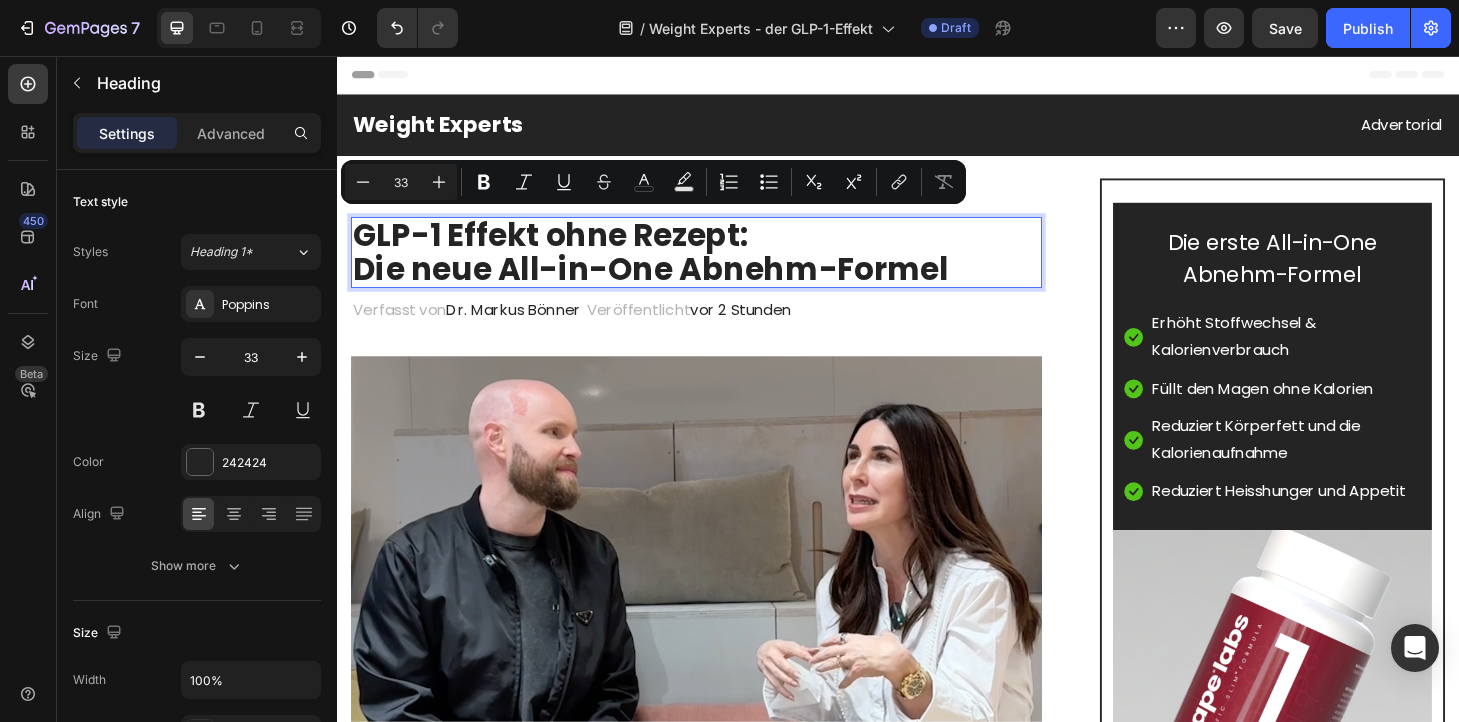drag, startPoint x: 788, startPoint y: 248, endPoint x: 364, endPoint y: 248, distance: 424 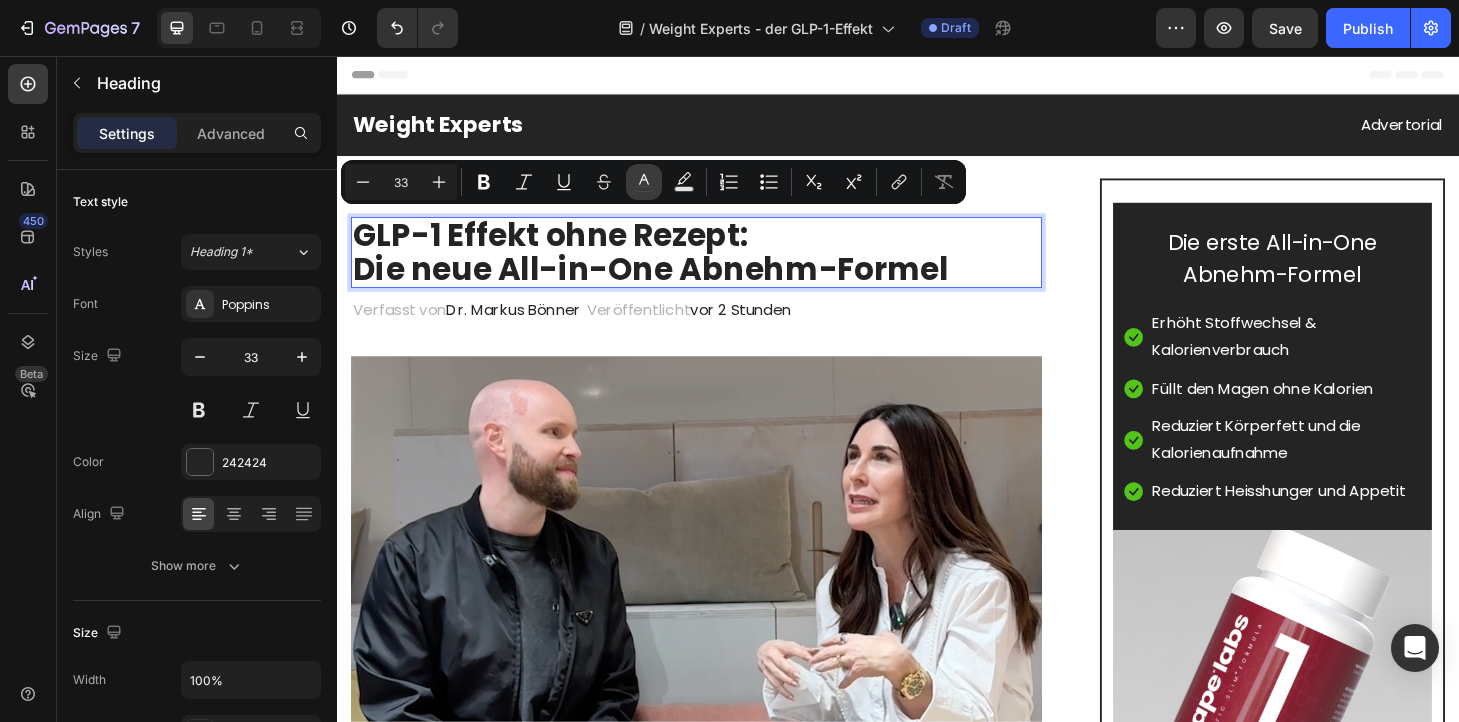 click 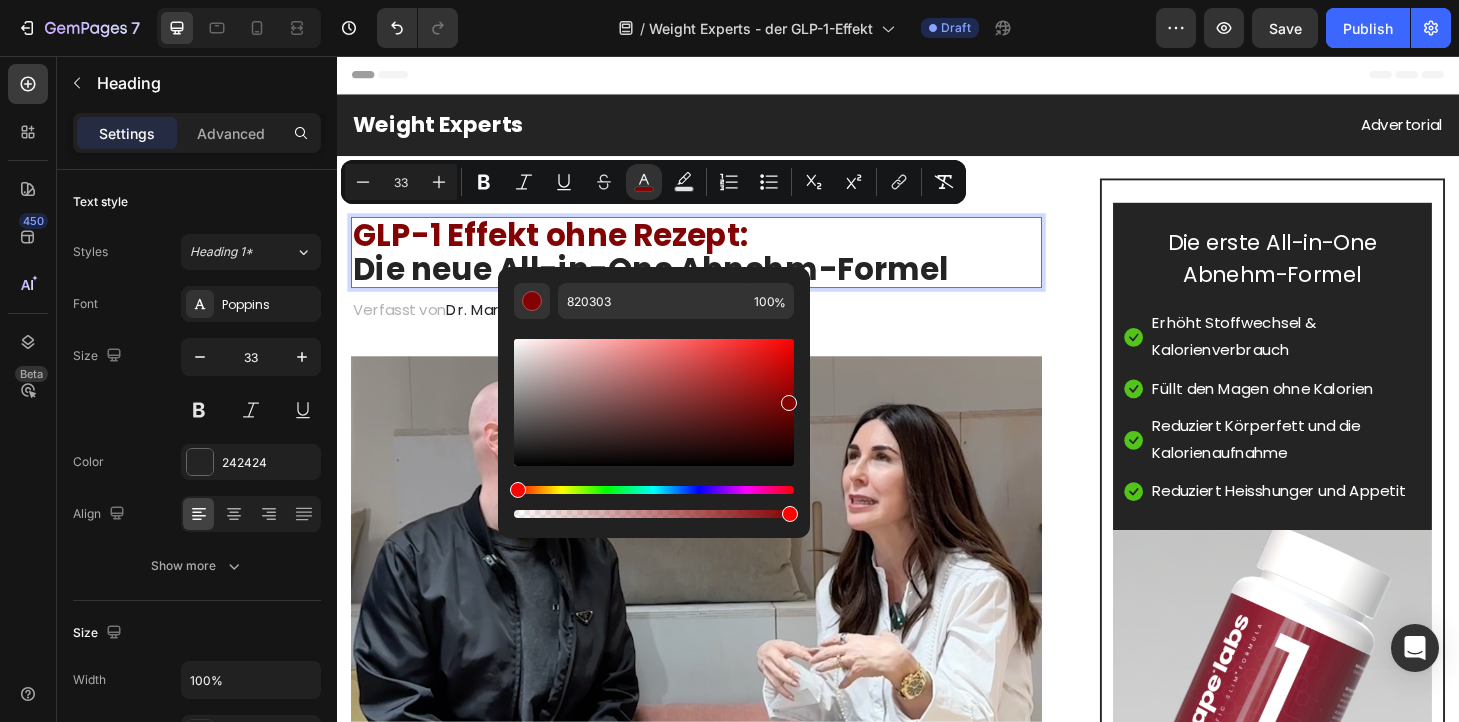 type on "870404" 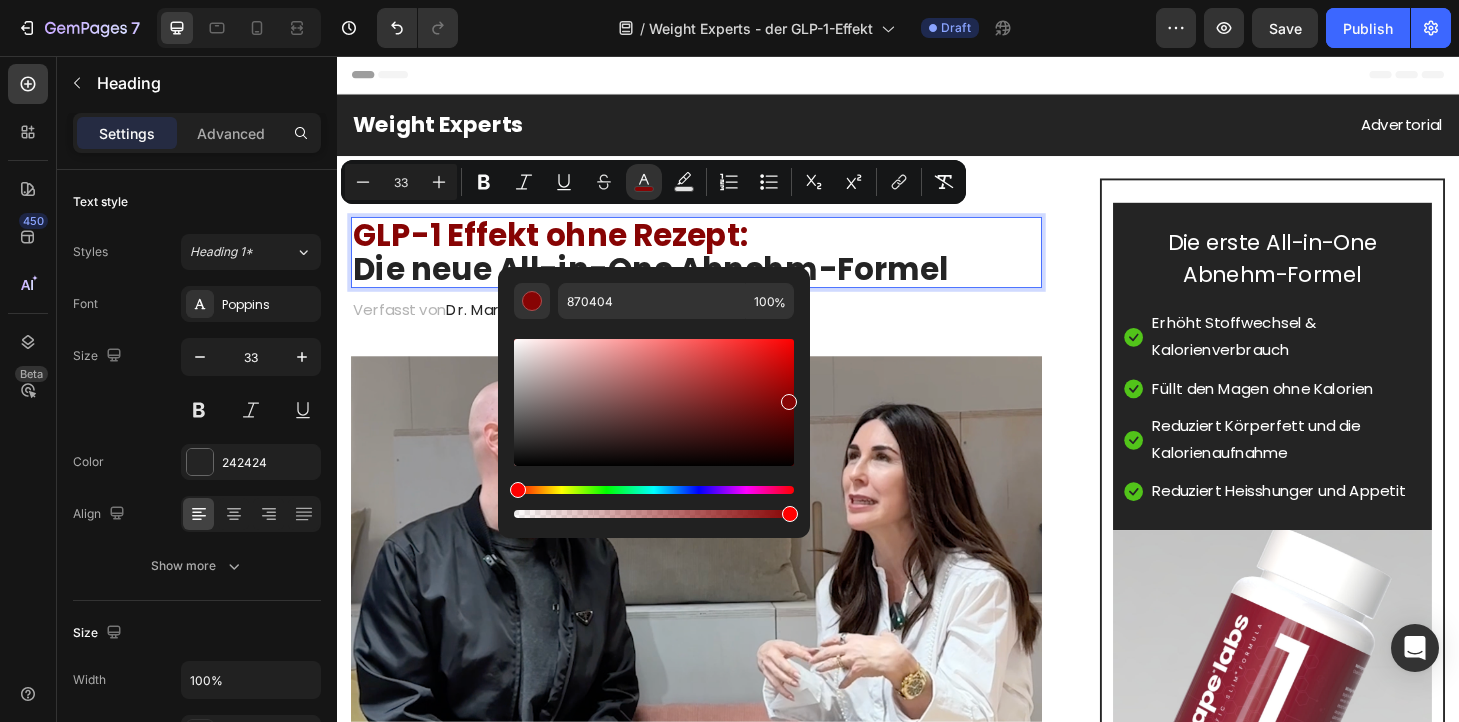 click at bounding box center (654, 402) 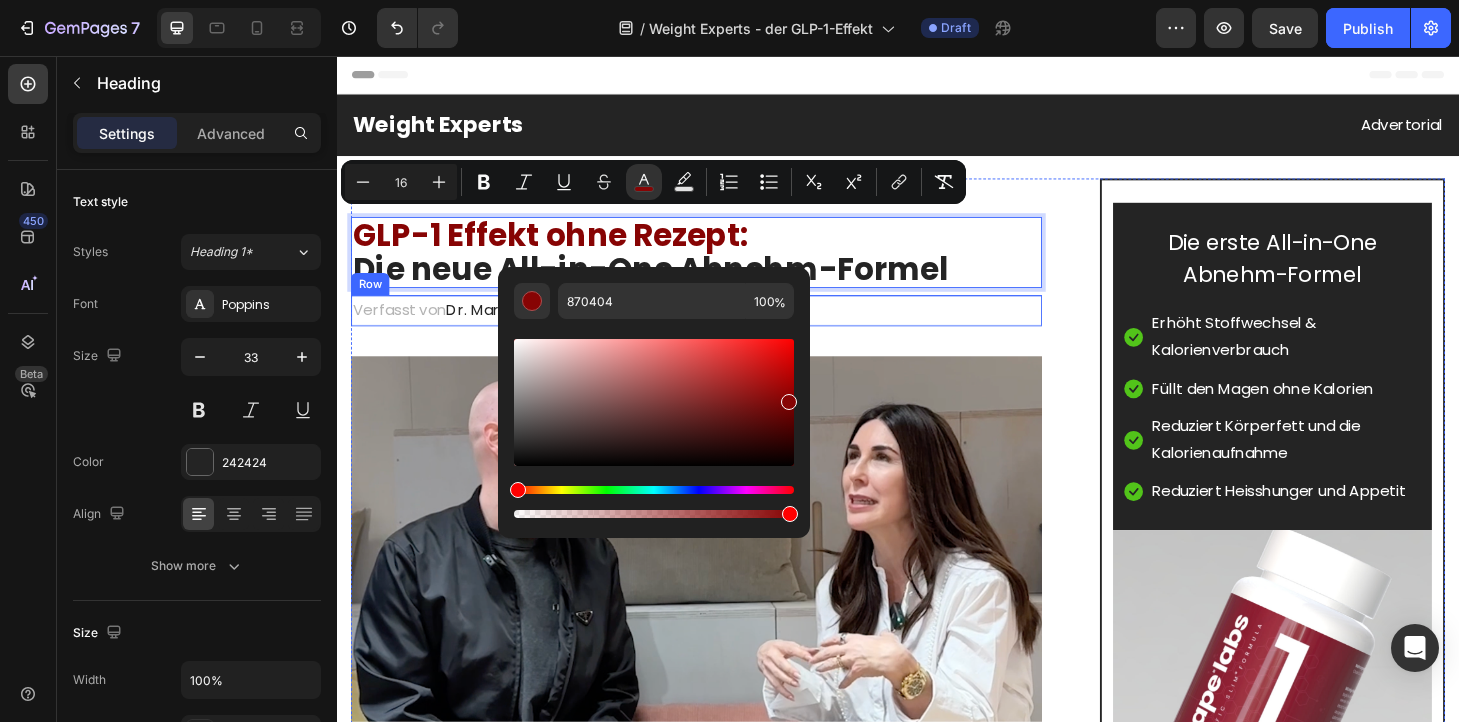 click on "Verfasst von  Dr. Markus Bönner Text block Veröffentlicht  vor 2 Stunden Text block Row" at bounding box center (721, 328) 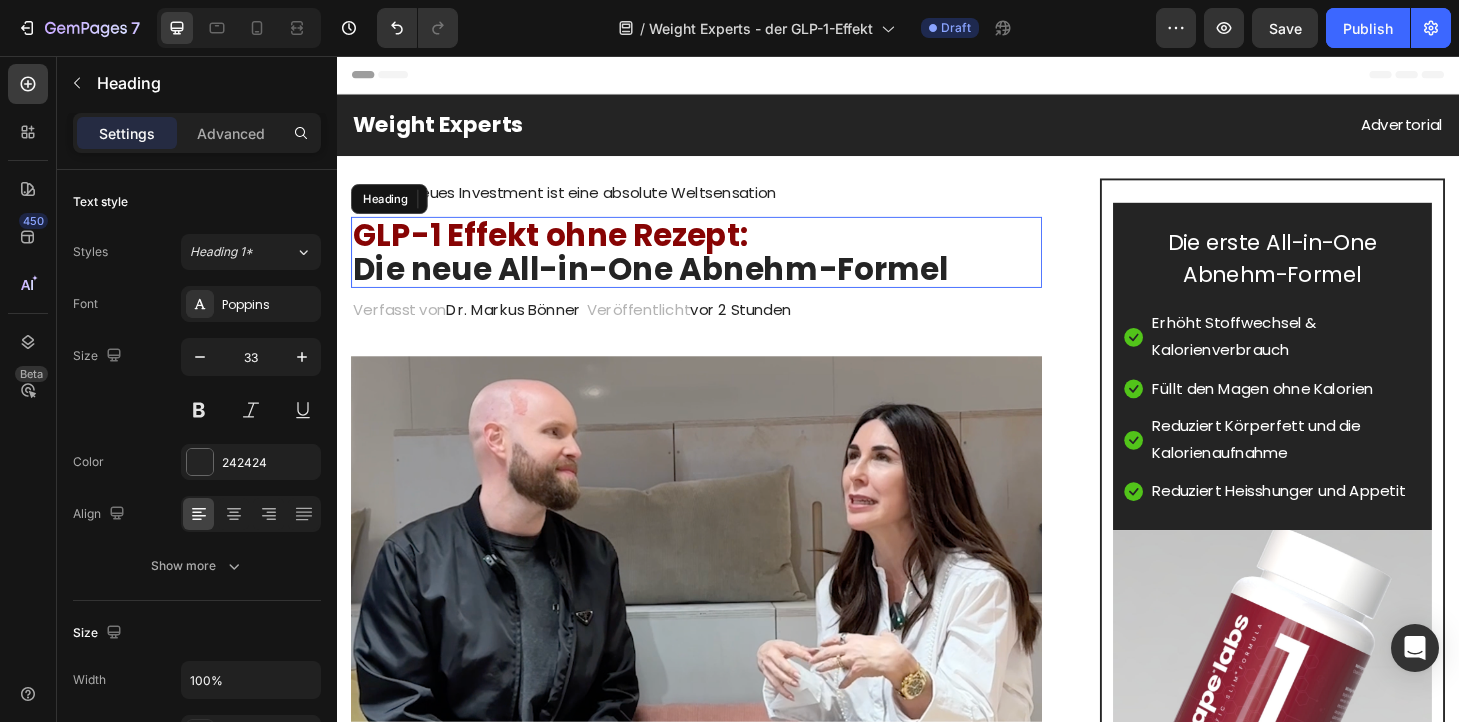 click on "⁠⁠⁠⁠⁠⁠⁠ GLP-1 Effekt ohne Rezept:  Die neue All-in-One Abnehm-Formel" at bounding box center (721, 266) 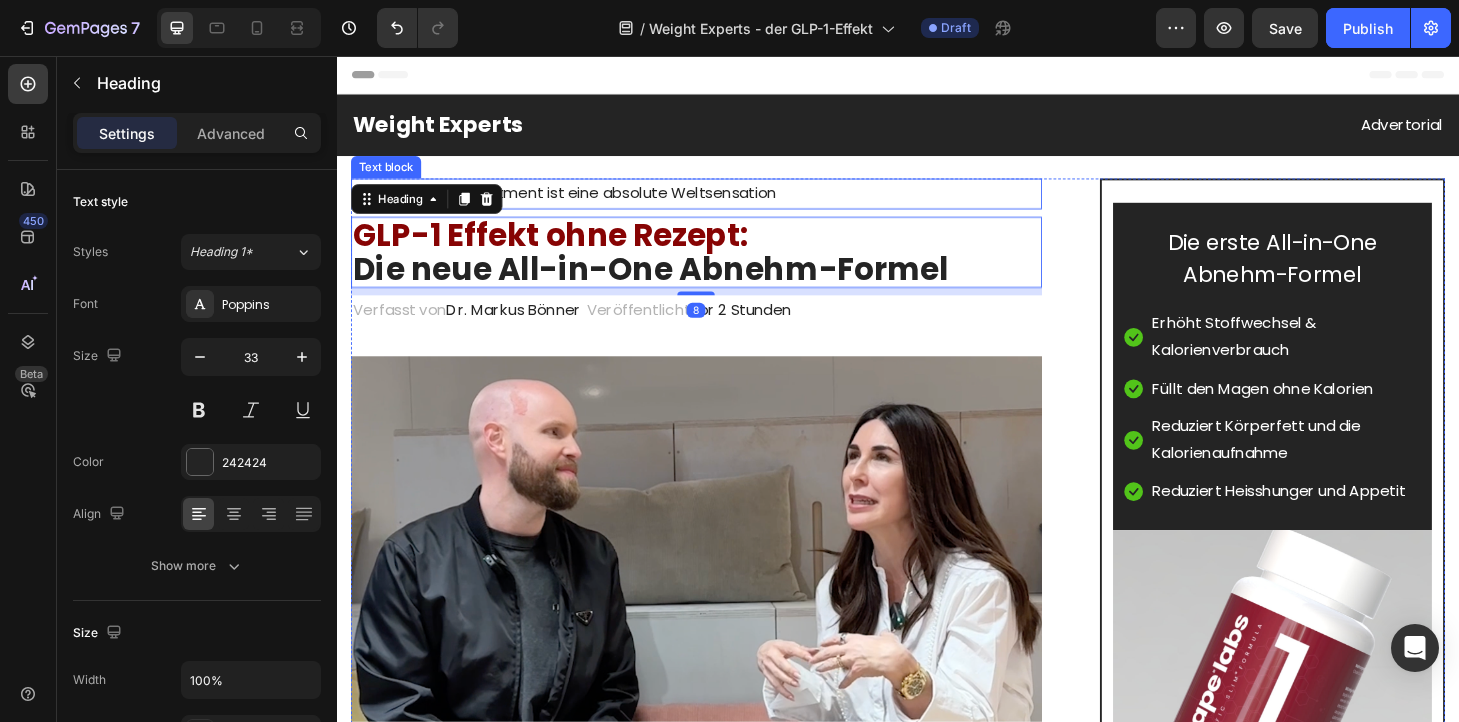 click on "[NAME] neues Investment ist eine absolute Weltsensation" at bounding box center [580, 202] 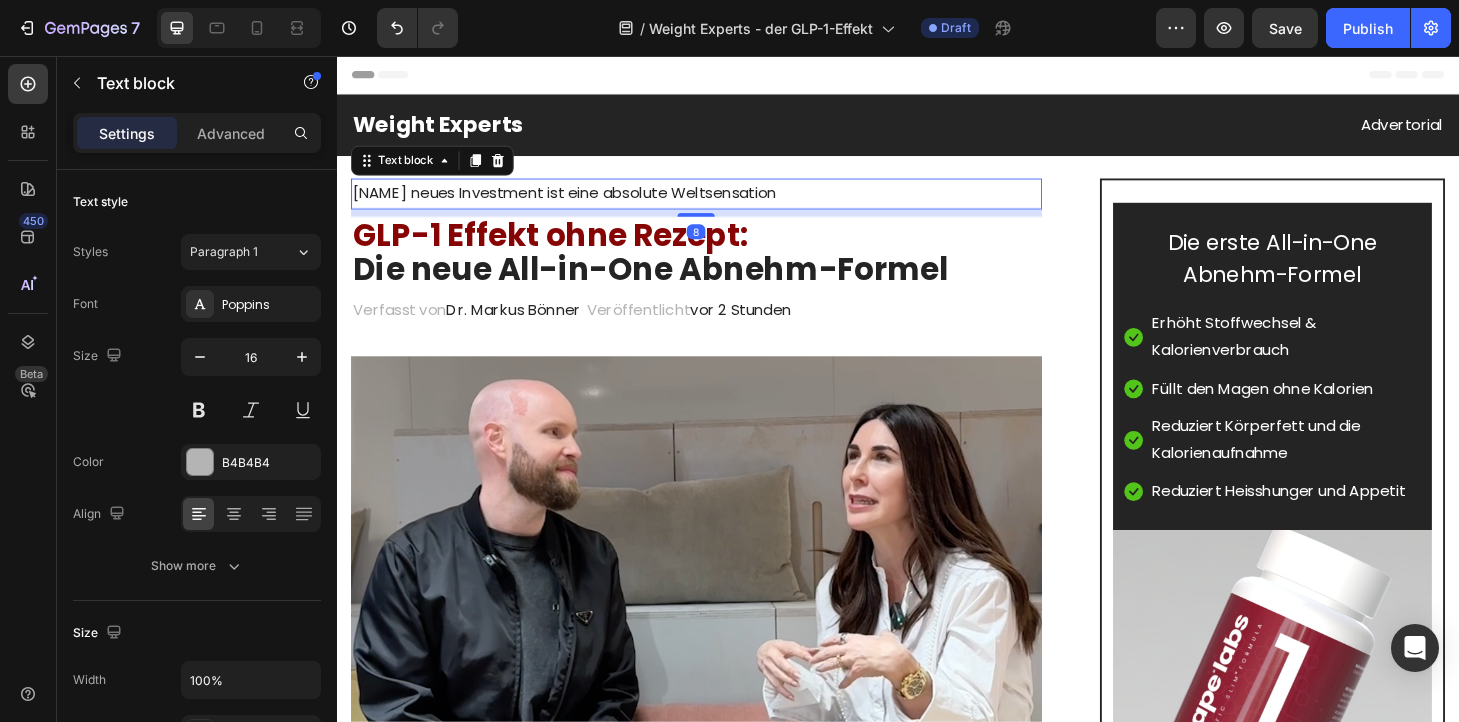 click on "[NAME] neues Investment ist eine absolute Weltsensation" at bounding box center [580, 202] 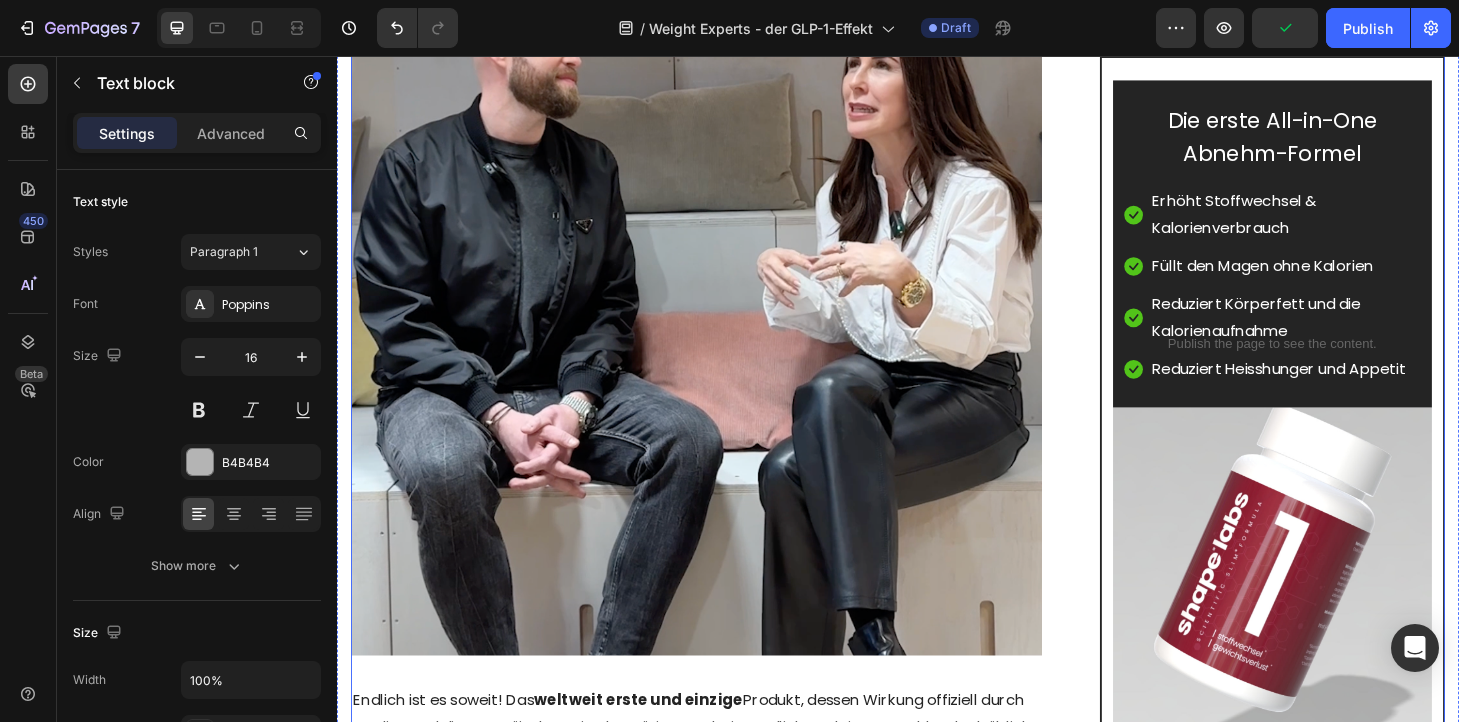 scroll, scrollTop: 712, scrollLeft: 0, axis: vertical 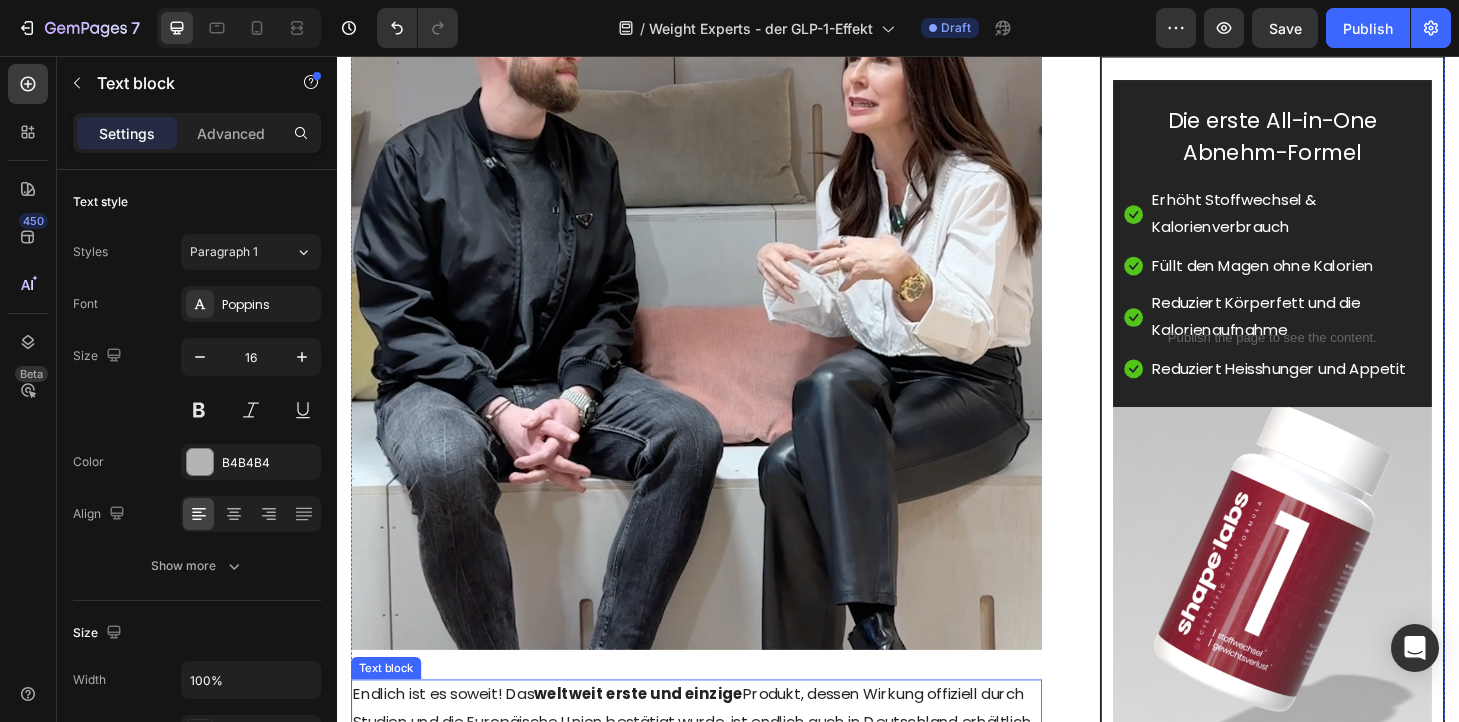 click on "Endlich ist es soweit! Das  weltweit erste und einzige  Produkt, dessen Wirkung offiziell durch Studien und die Europäische Union bestätigt wurde, ist endlich auch in Deutschland erhältlich und konnte sogar Star-Investorin Judith Williams gewinnen (siehe Video unten)." at bounding box center (721, 768) 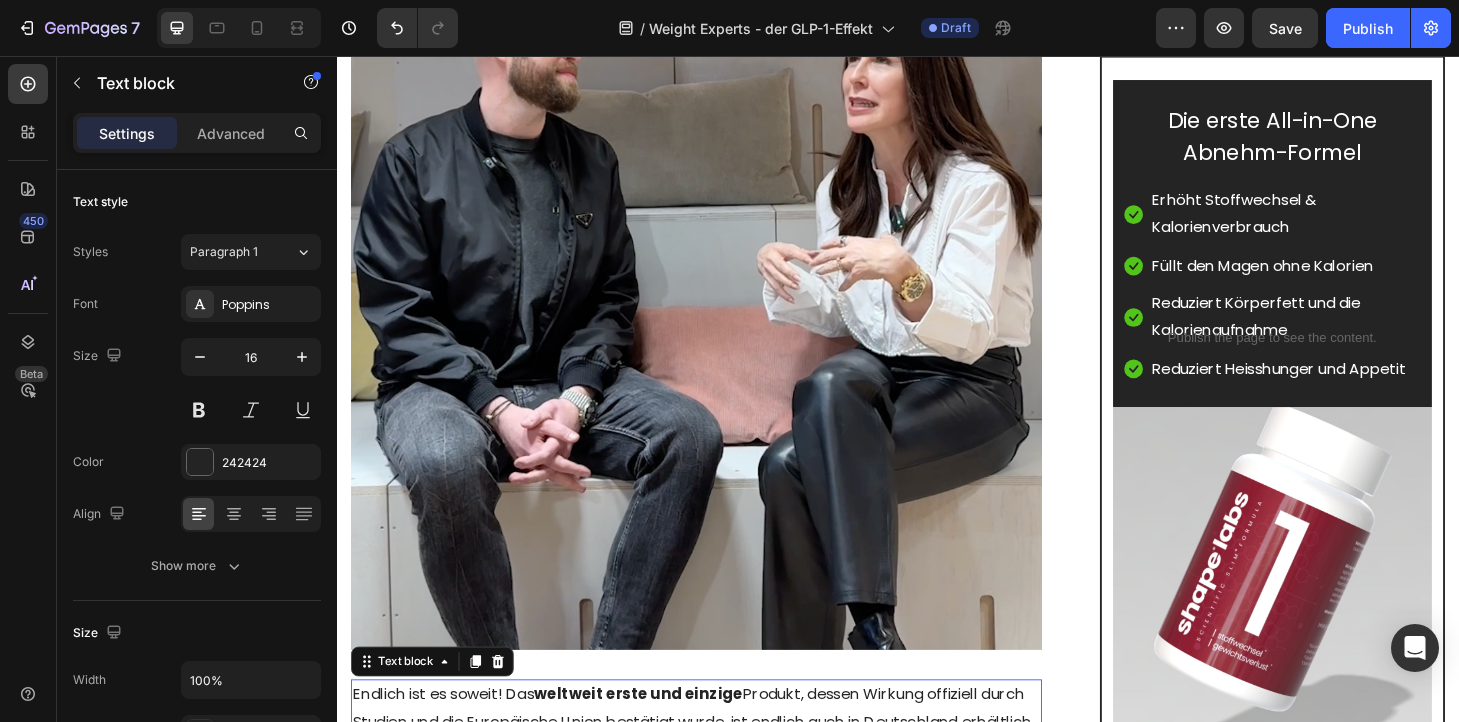 click on "Endlich ist es soweit! Das  weltweit erste und einzige  Produkt, dessen Wirkung offiziell durch Studien und die Europäische Union bestätigt wurde, ist endlich auch in Deutschland erhältlich und konnte sogar Star-Investorin Judith Williams gewinnen (siehe Video unten)." at bounding box center [721, 768] 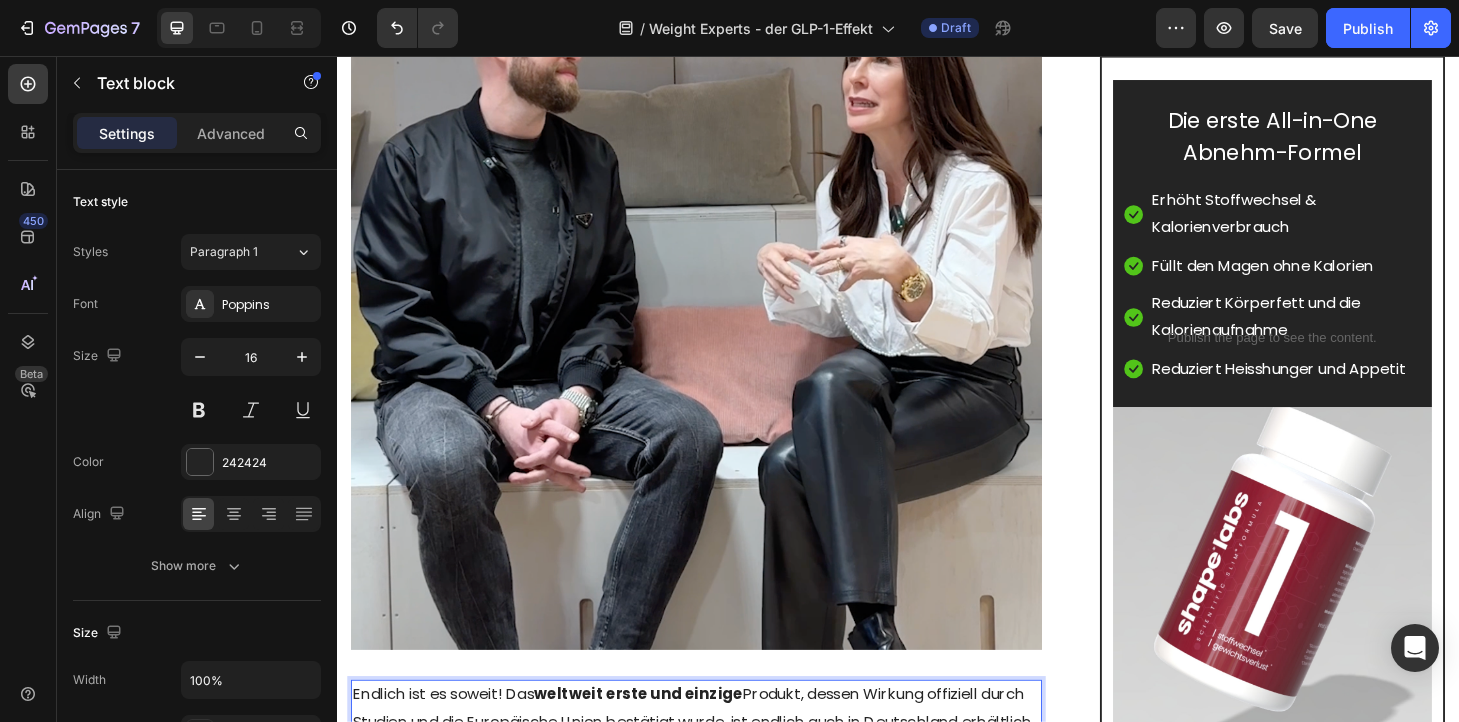 click on "Endlich ist es soweit! Das  weltweit erste und einzige  Produkt, dessen Wirkung offiziell durch Studien und die Europäische Union bestätigt wurde, ist endlich auch in Deutschland erhältlich und konnte sogar Star-Investorin Judith Williams gewinnen (siehe Video unten)." at bounding box center (721, 768) 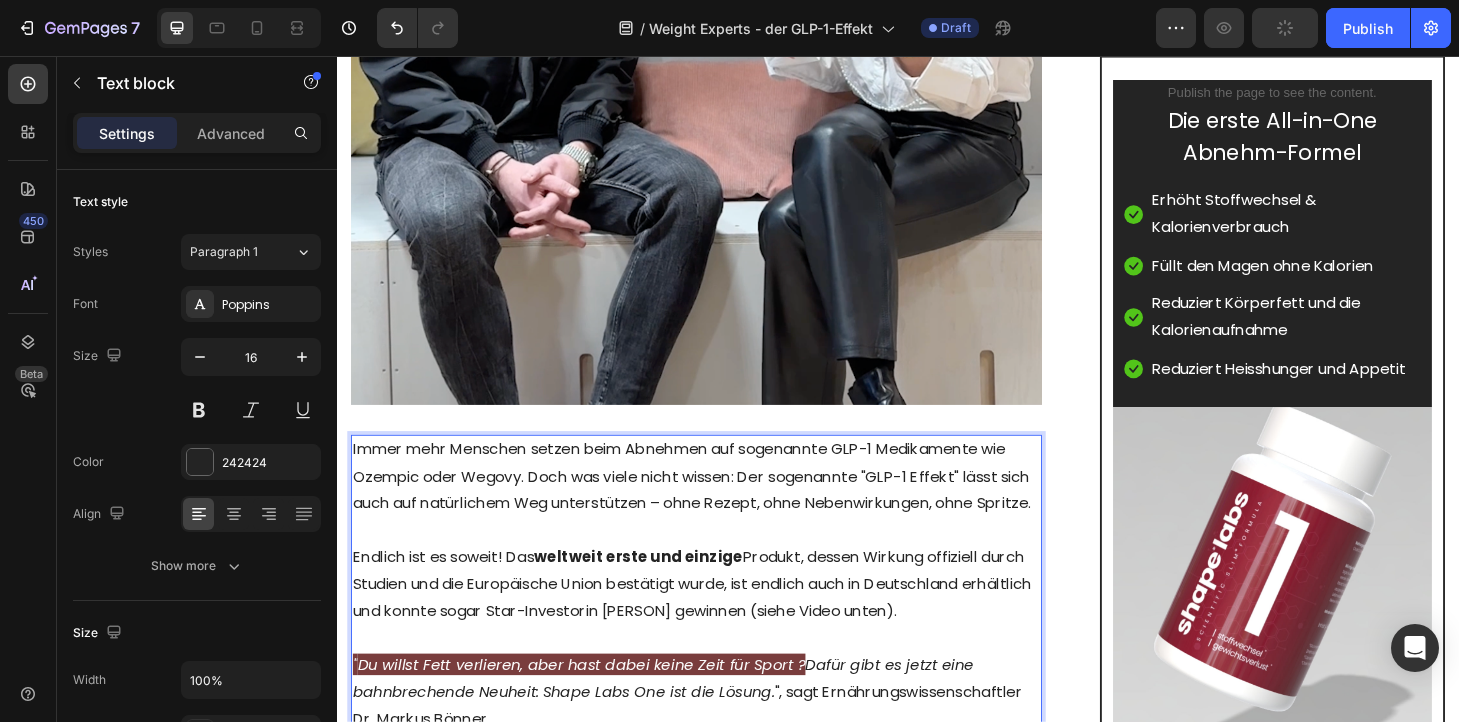 scroll, scrollTop: 975, scrollLeft: 0, axis: vertical 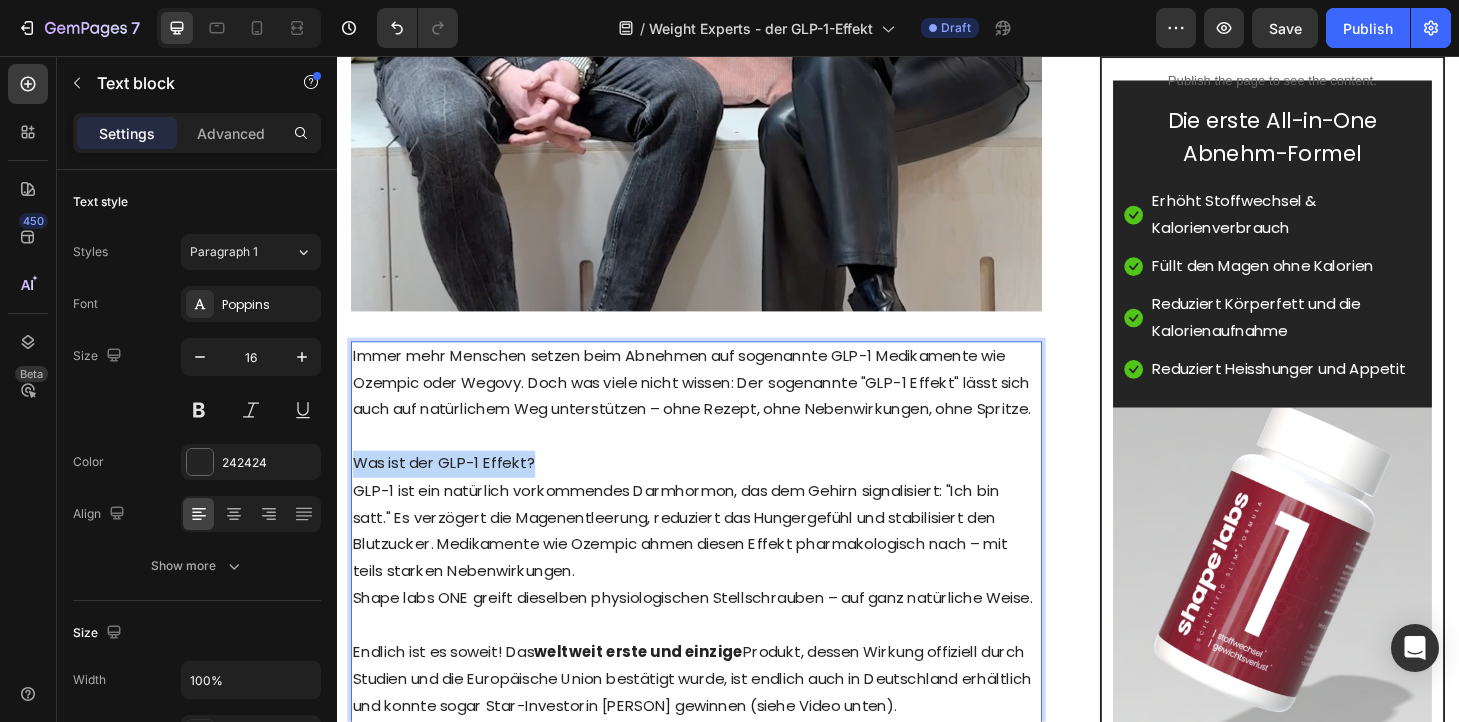 drag, startPoint x: 556, startPoint y: 224, endPoint x: 358, endPoint y: 225, distance: 198.00252 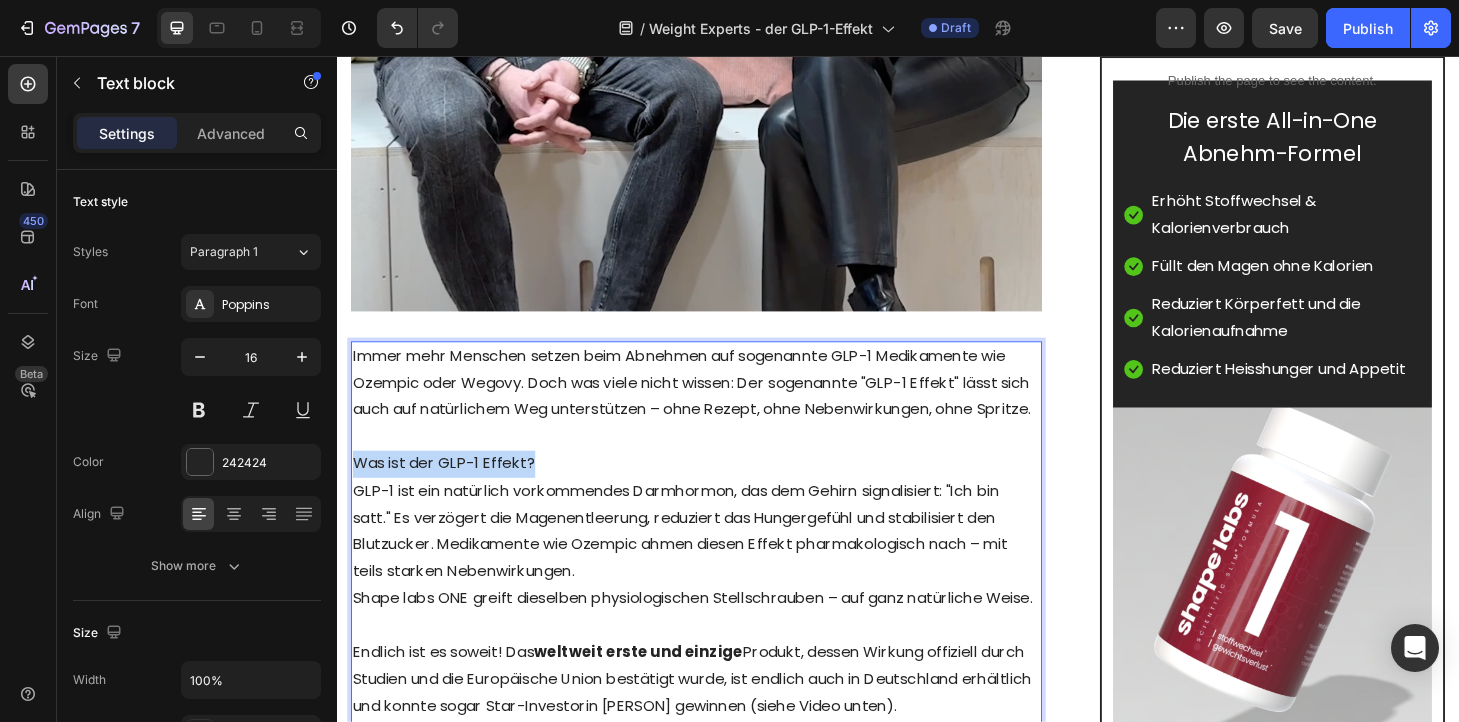 click on "Was ist der GLP-1 Effekt?" at bounding box center (721, 492) 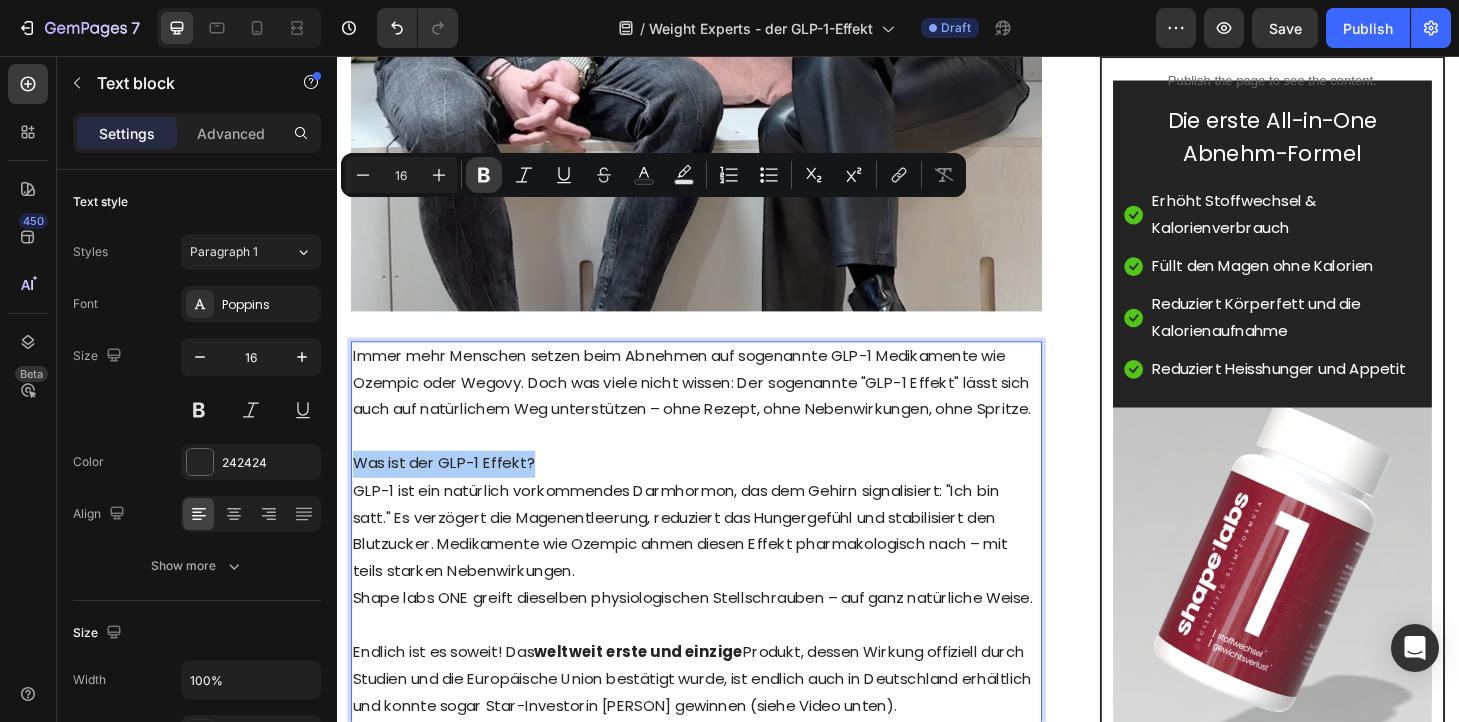 click 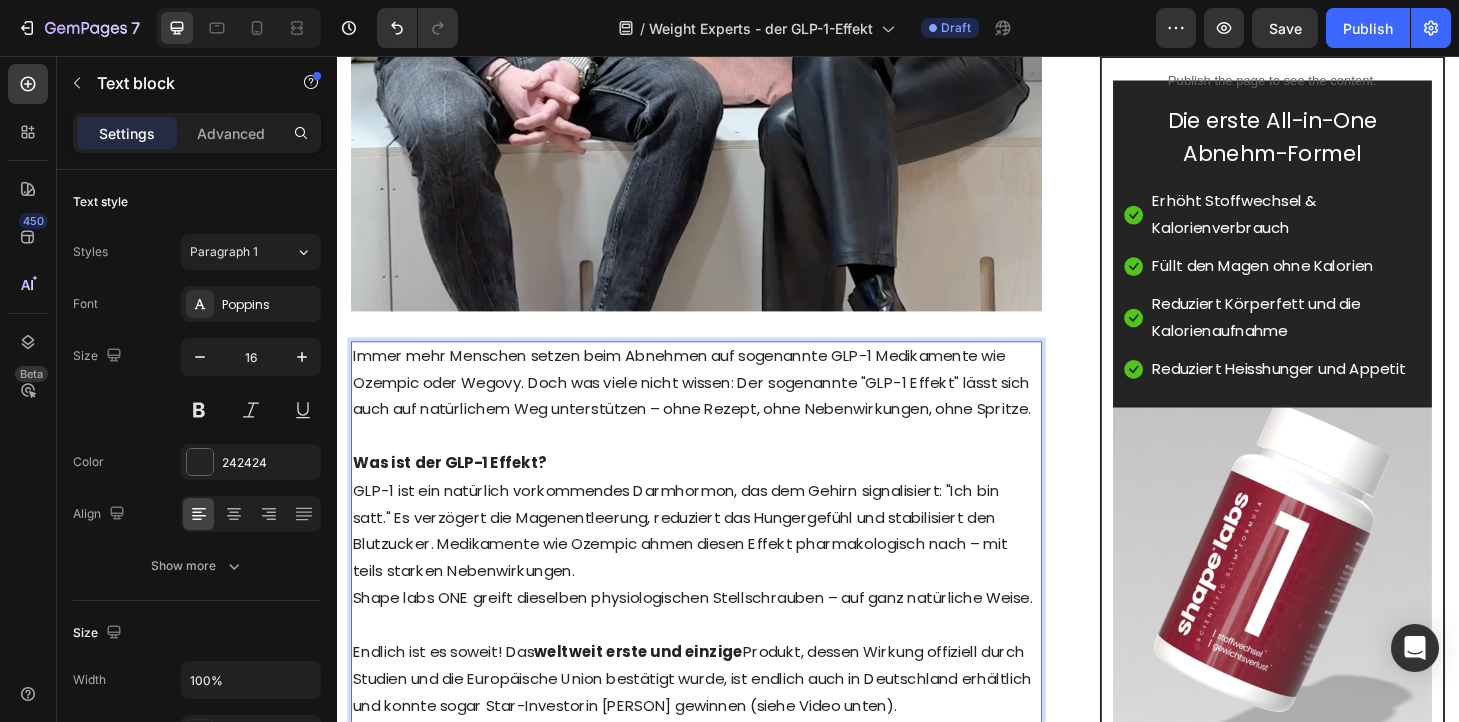 click on "Was ist der GLP-1 Effekt?" at bounding box center [721, 492] 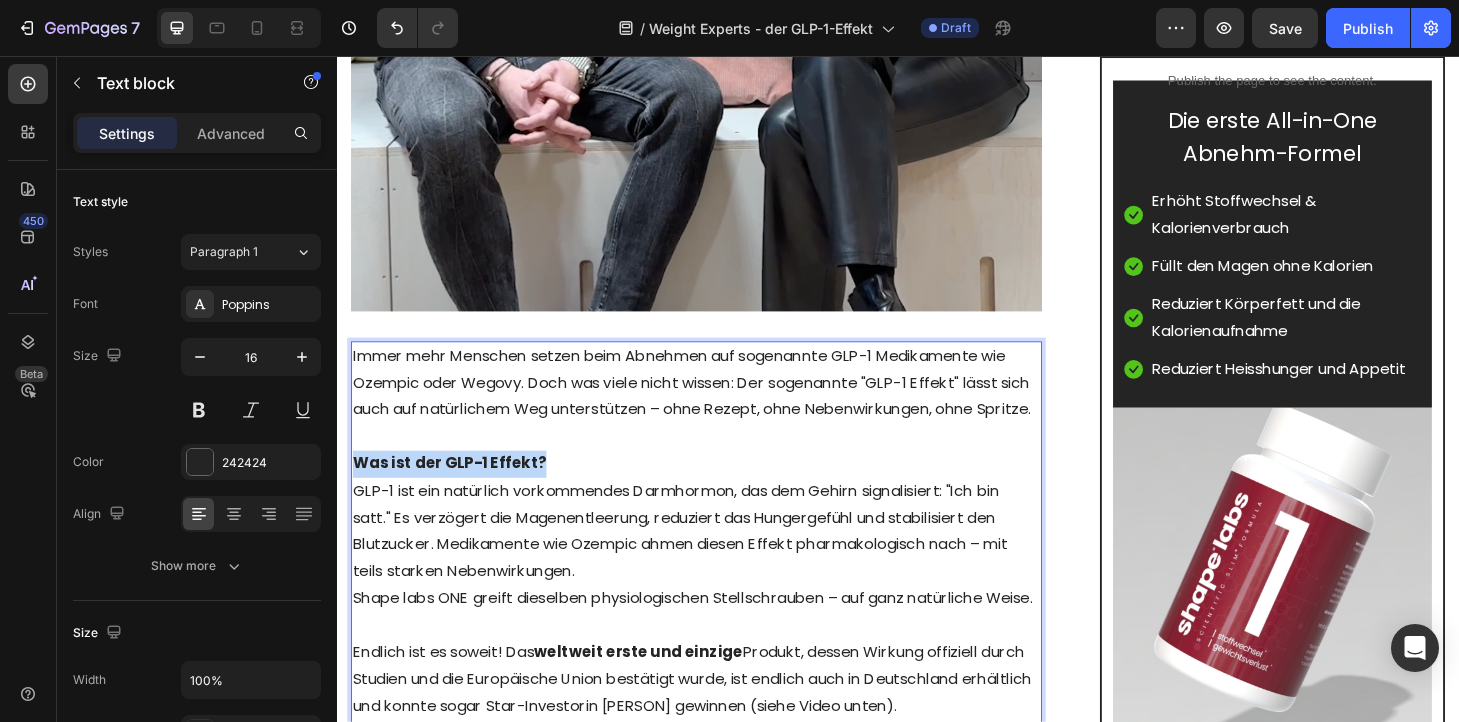 drag, startPoint x: 566, startPoint y: 222, endPoint x: 361, endPoint y: 225, distance: 205.02196 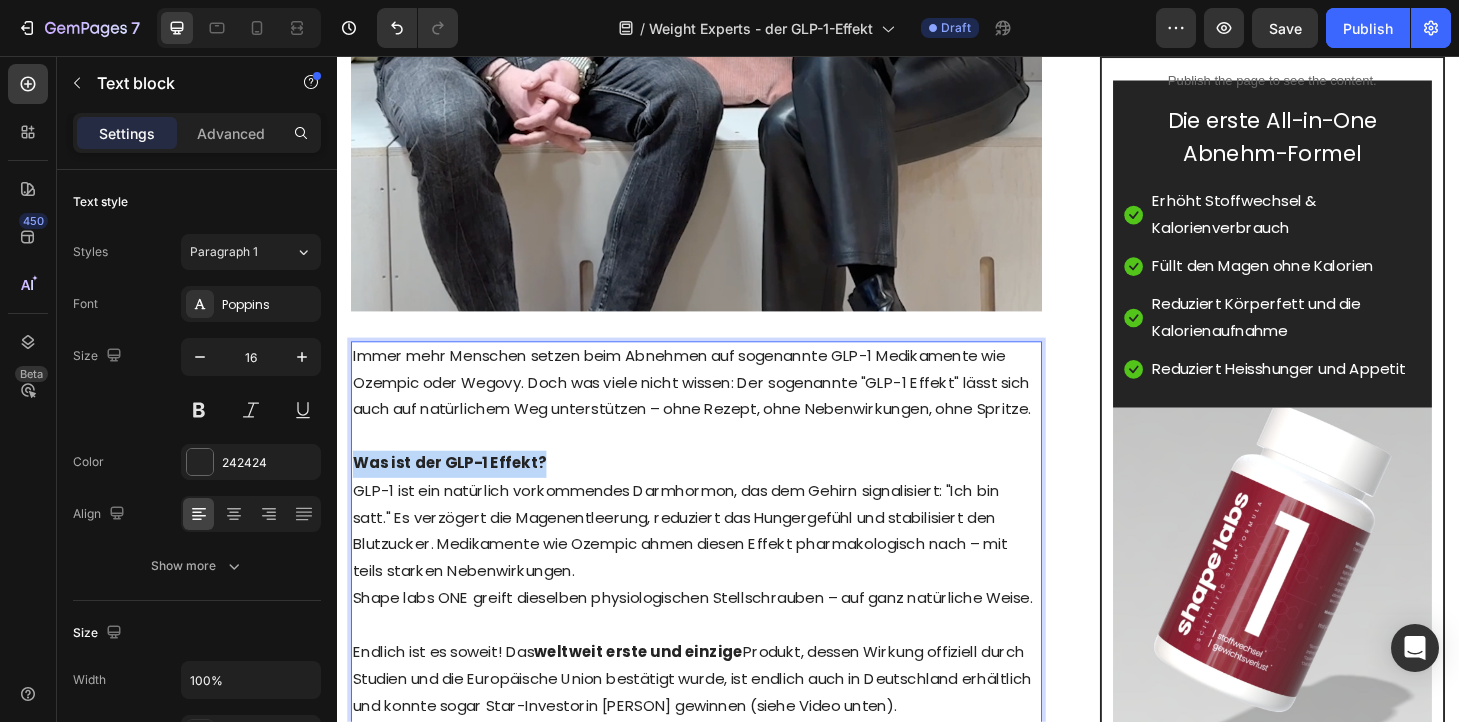 click on "Was ist der GLP-1 Effekt?" at bounding box center (721, 492) 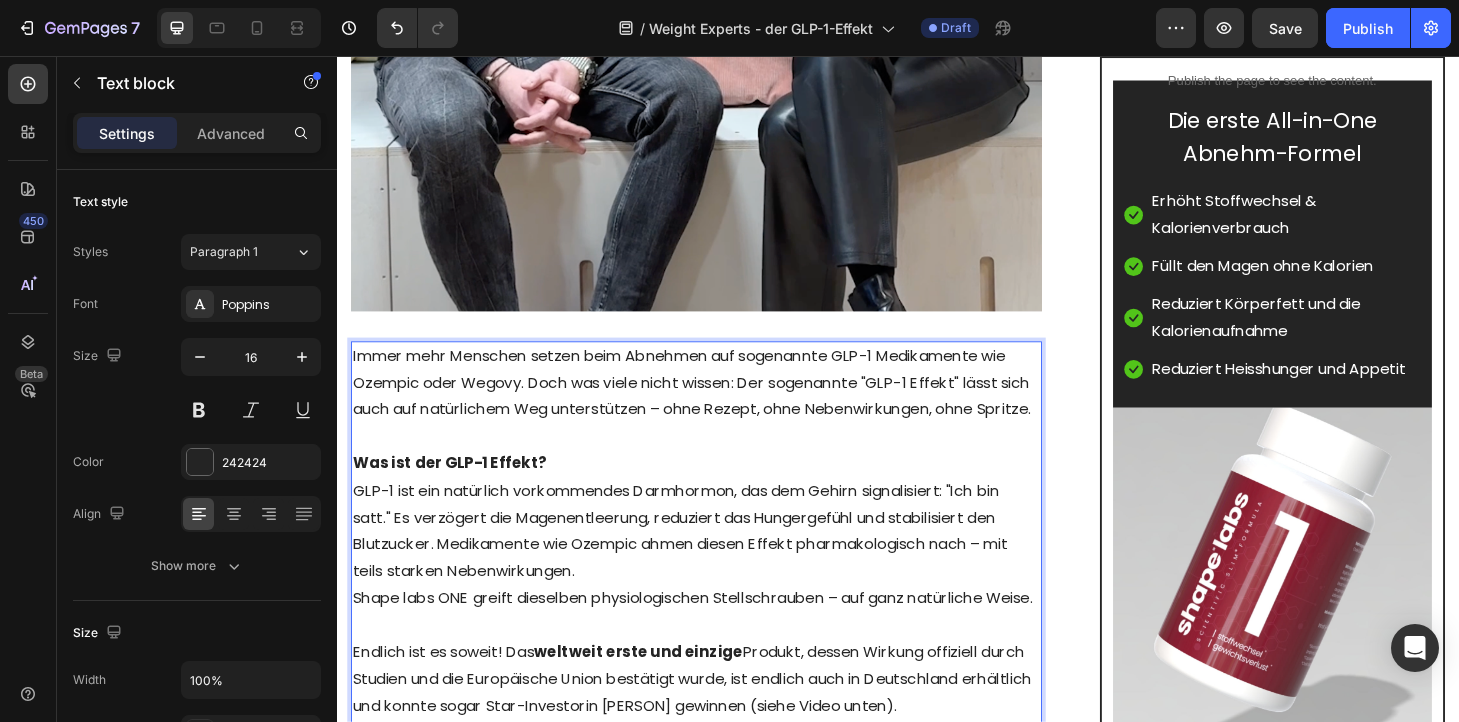 click at bounding box center [721, 463] 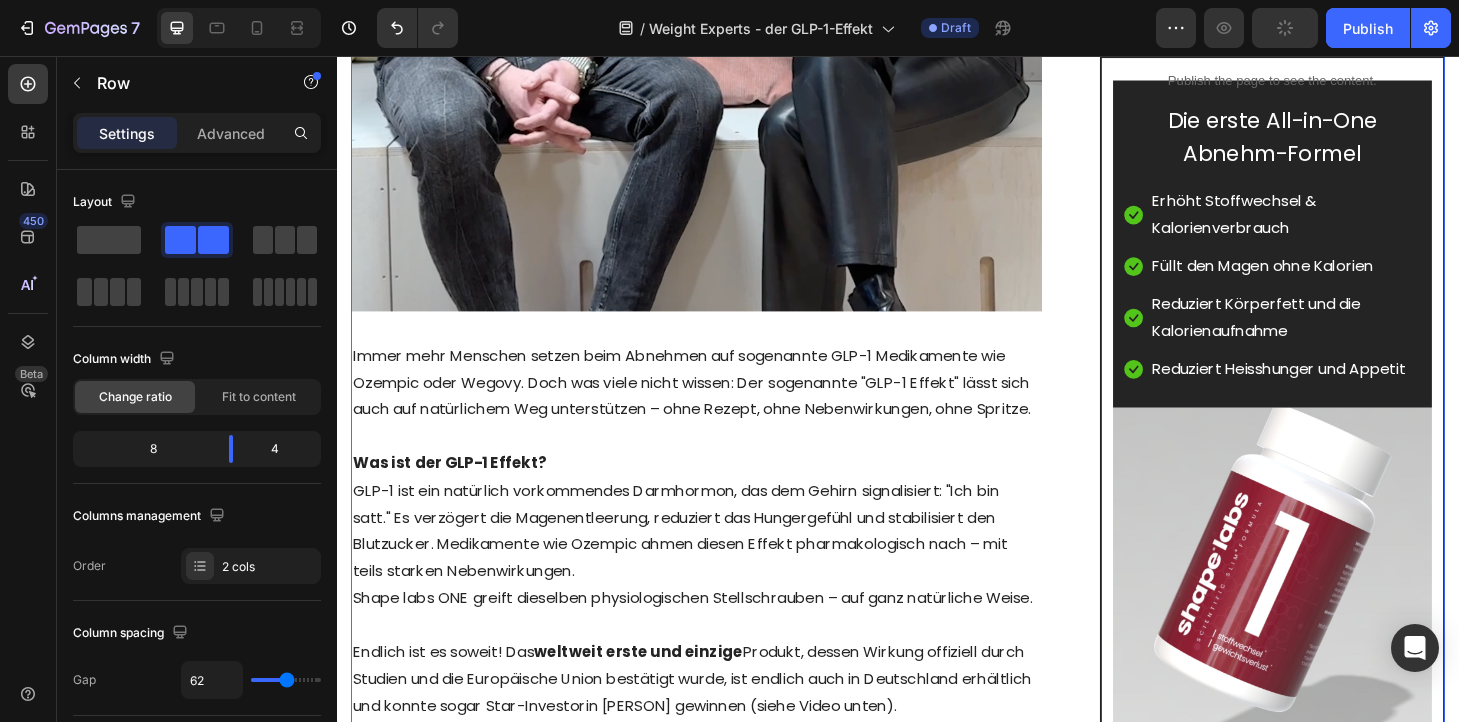 click on "Effektiver als Abnehmspritze? [NAME] neues Investment ist eine absolute Weltsensation Text block ⁠⁠⁠⁠⁠⁠⁠ GLP-1 Effekt ohne Rezept:  Die neue All-in-One Abnehm-Formel Heading Verfasst von  Dr. Markus Bönner Text block Veröffentlicht  vor 2 Stunden Text block Row Image Immer mehr Menschen setzen beim Abnehmen auf sogenannte GLP-1 Medikamente wie Ozempic oder Wegovy. Doch was viele nicht wissen: Der sogenannte "GLP-1 Effekt" lässt sich auch auf natürlichem Weg unterstützen – ohne Rezept, ohne Nebenwirkungen, ohne Spritze. Was ist der GLP-1 Effekt? GLP-1 ist ein natürlich vorkommendes Darmhormon, das dem Gehirn signalisiert: "Ich bin satt." Es verzögert die Magenentleerung, reduziert das Hungergefühl und stabilisiert den Blutzucker. Medikamente wie Ozempic ahmen diesen Effekt pharmakologisch nach – mit teils starken Nebenwirkungen. Shape labs ONE greift dieselben physiologischen Stellschrauben – auf ganz natürliche Weise. Endlich ist es soweit! Das  "   Dazu ist es  Image" at bounding box center (721, 3126) 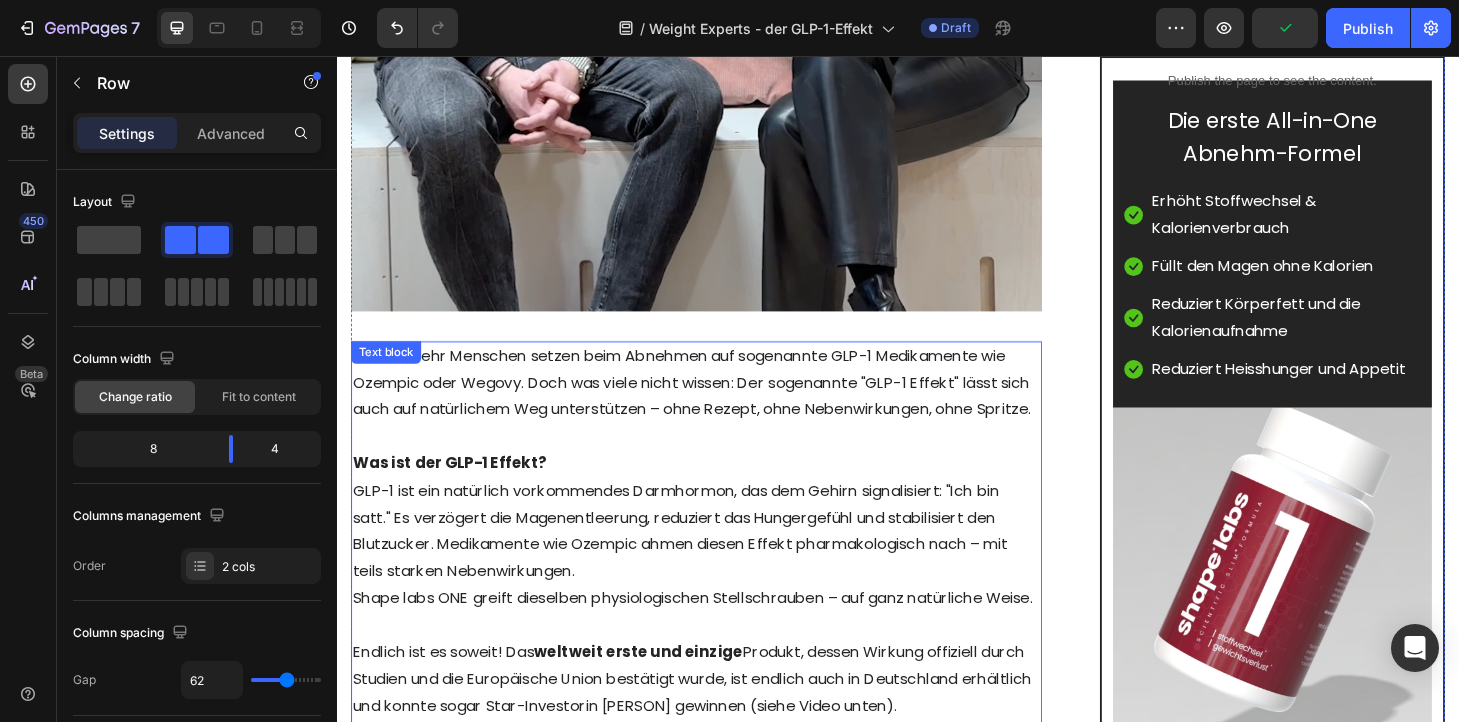 click on "GLP-1 ist ein natürlich vorkommendes Darmhormon, das dem Gehirn signalisiert: "Ich bin satt." Es verzögert die Magenentleerung, reduziert das Hungergefühl und stabilisiert den Blutzucker. Medikamente wie Ozempic ahmen diesen Effekt pharmakologisch nach – mit teils starken Nebenwirkungen." at bounding box center (721, 564) 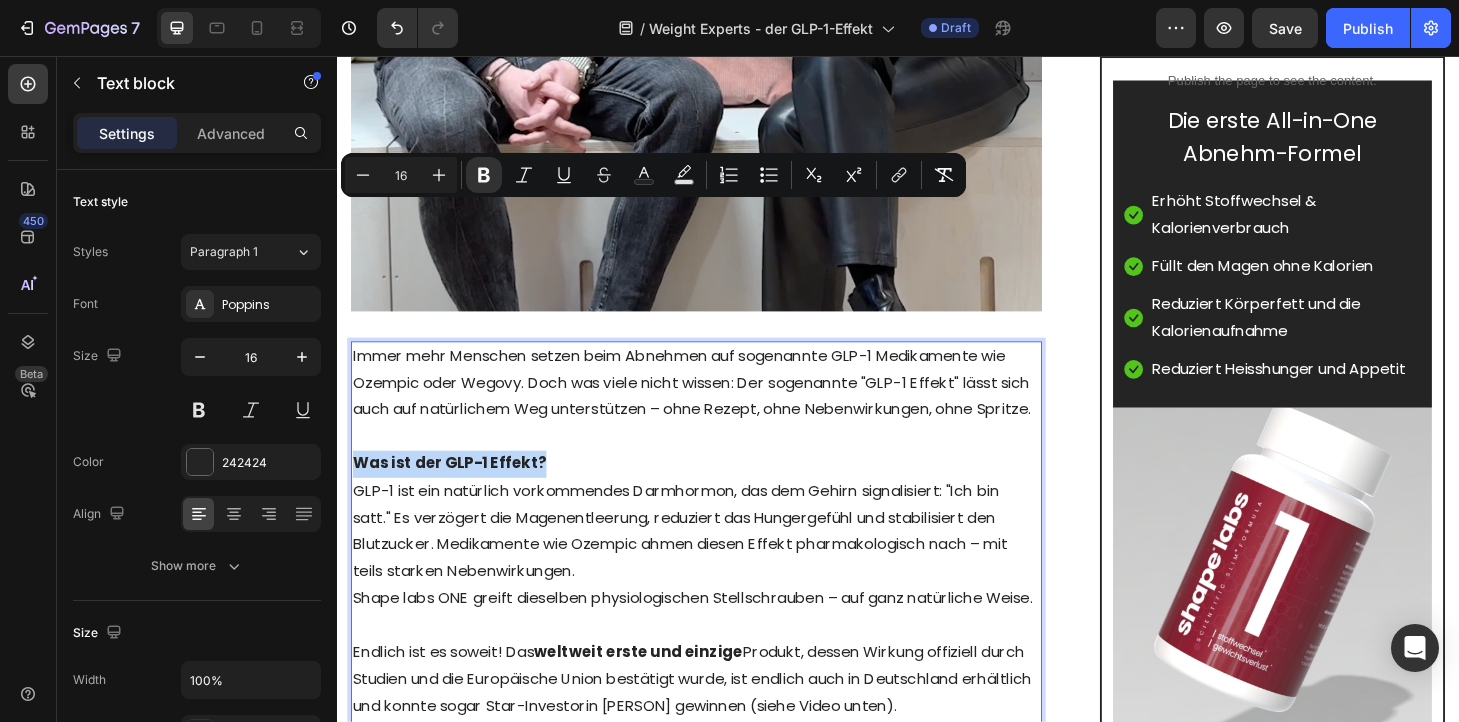 drag, startPoint x: 558, startPoint y: 223, endPoint x: 359, endPoint y: 225, distance: 199.01006 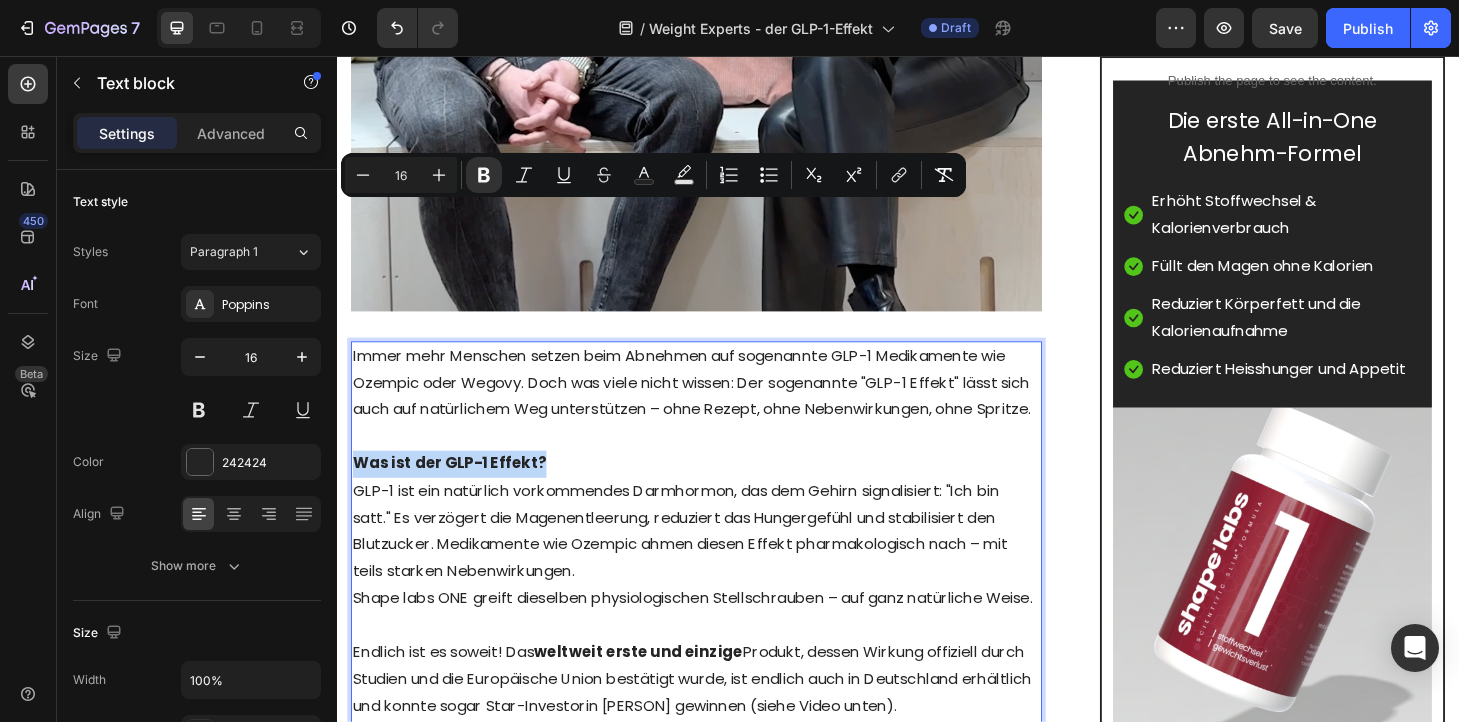 click on "Was ist der GLP-1 Effekt?" at bounding box center [721, 492] 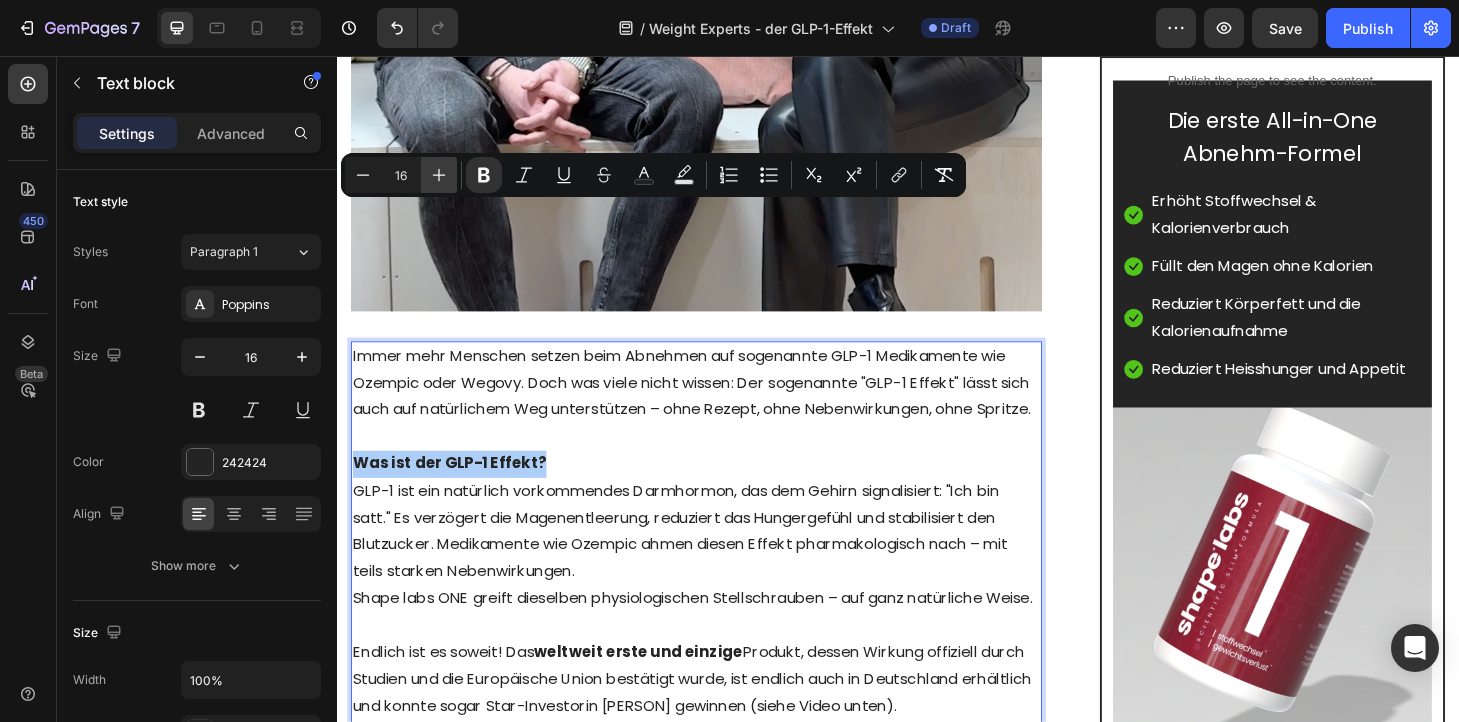 click 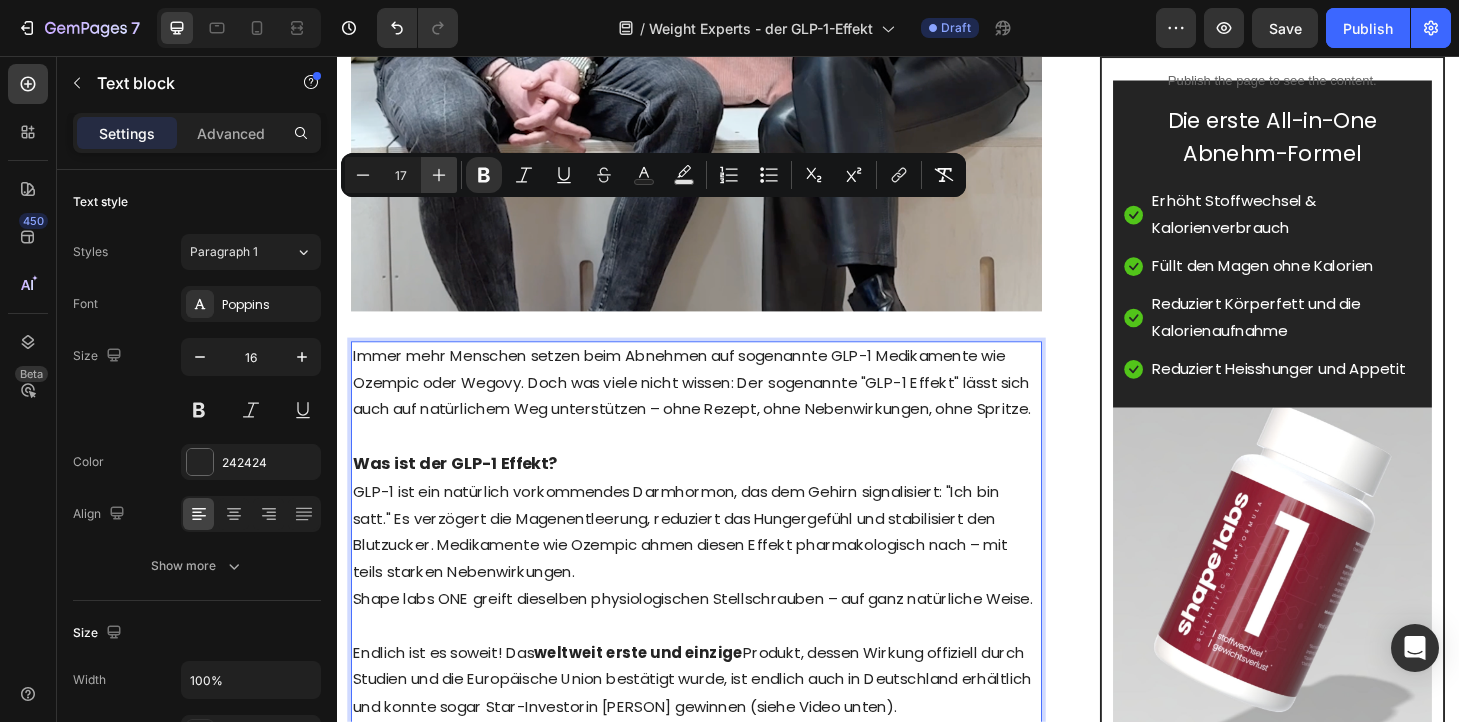 click 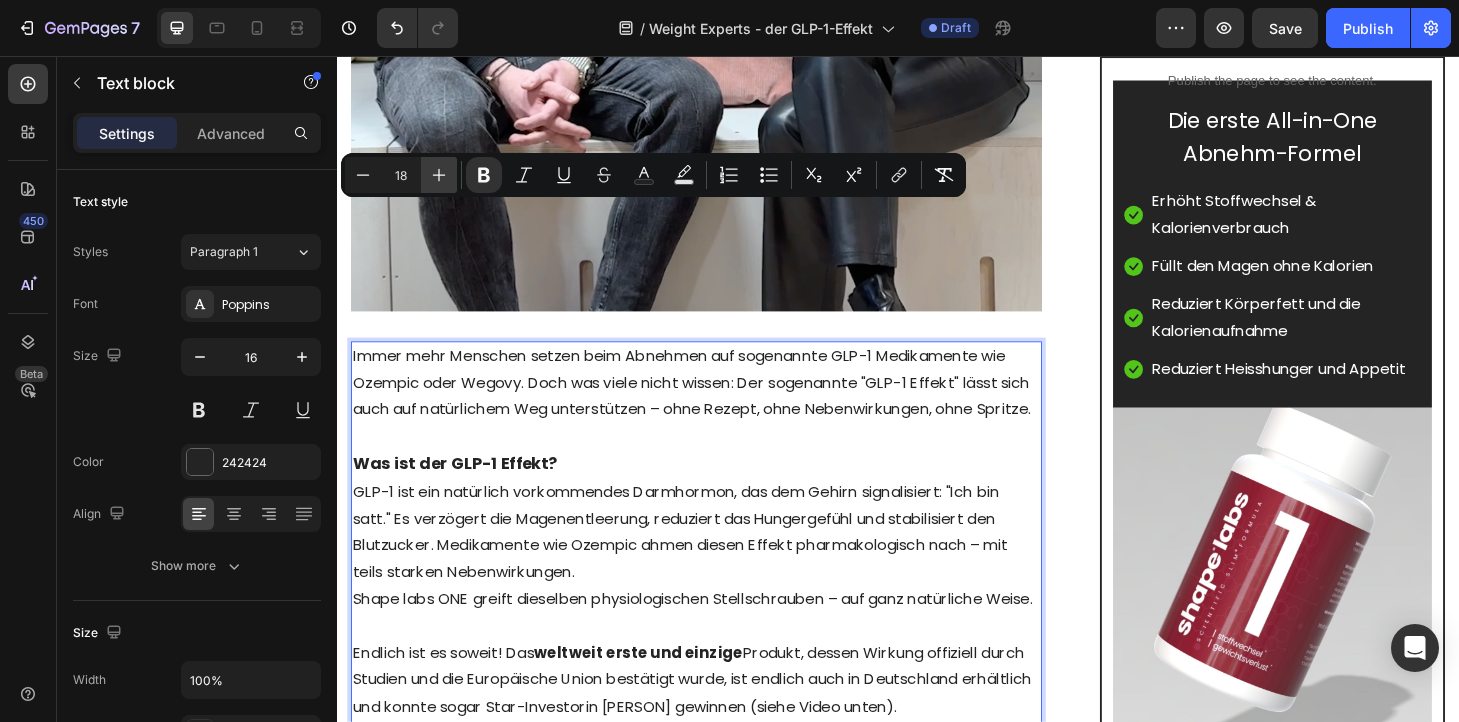 click 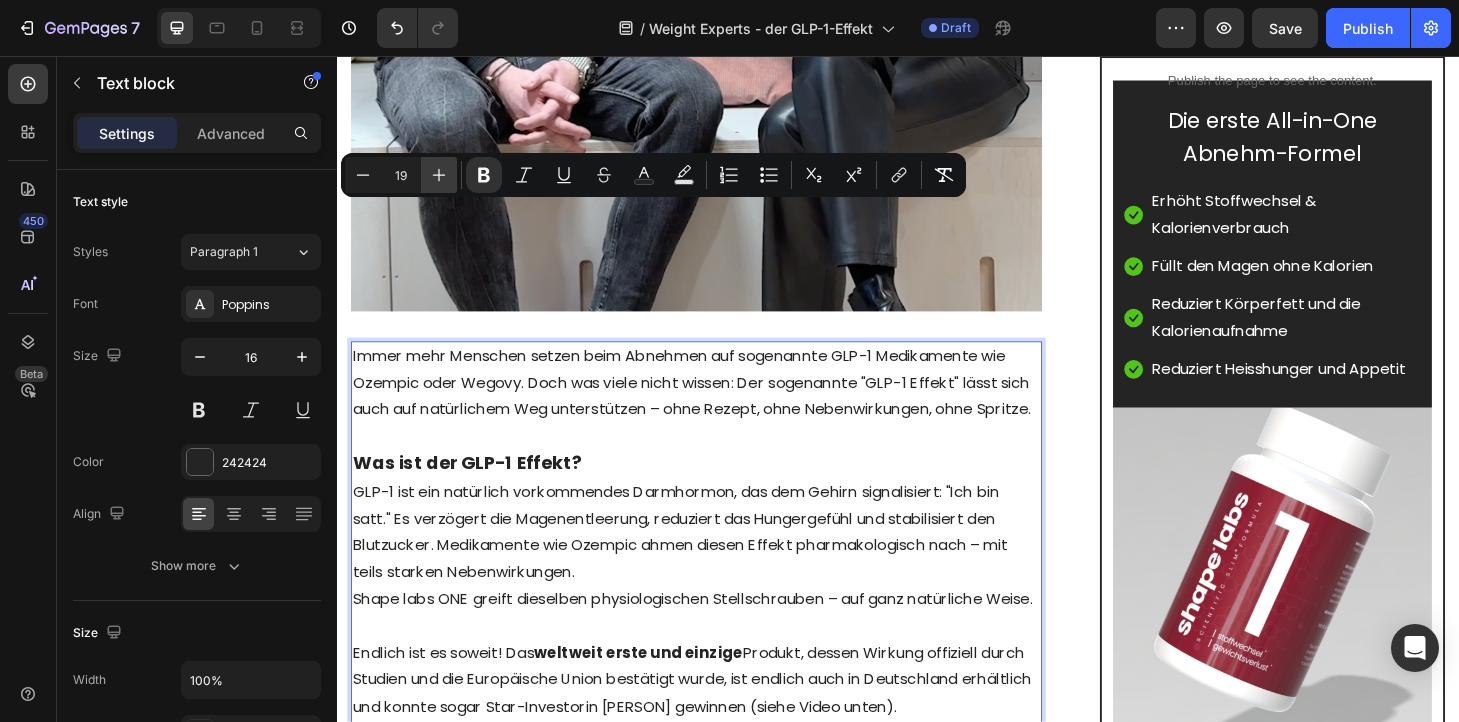 click 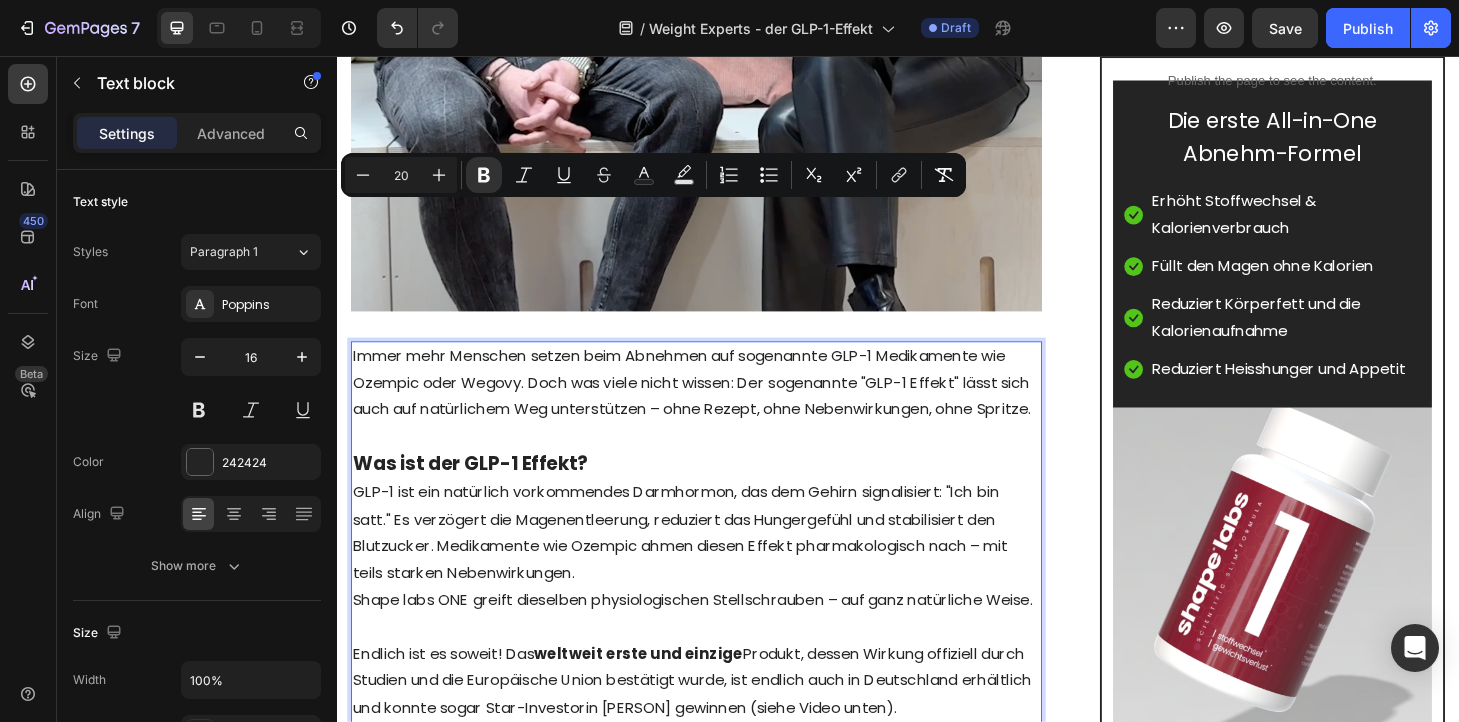 click on "Was ist der GLP-1 Effekt?" at bounding box center [479, 492] 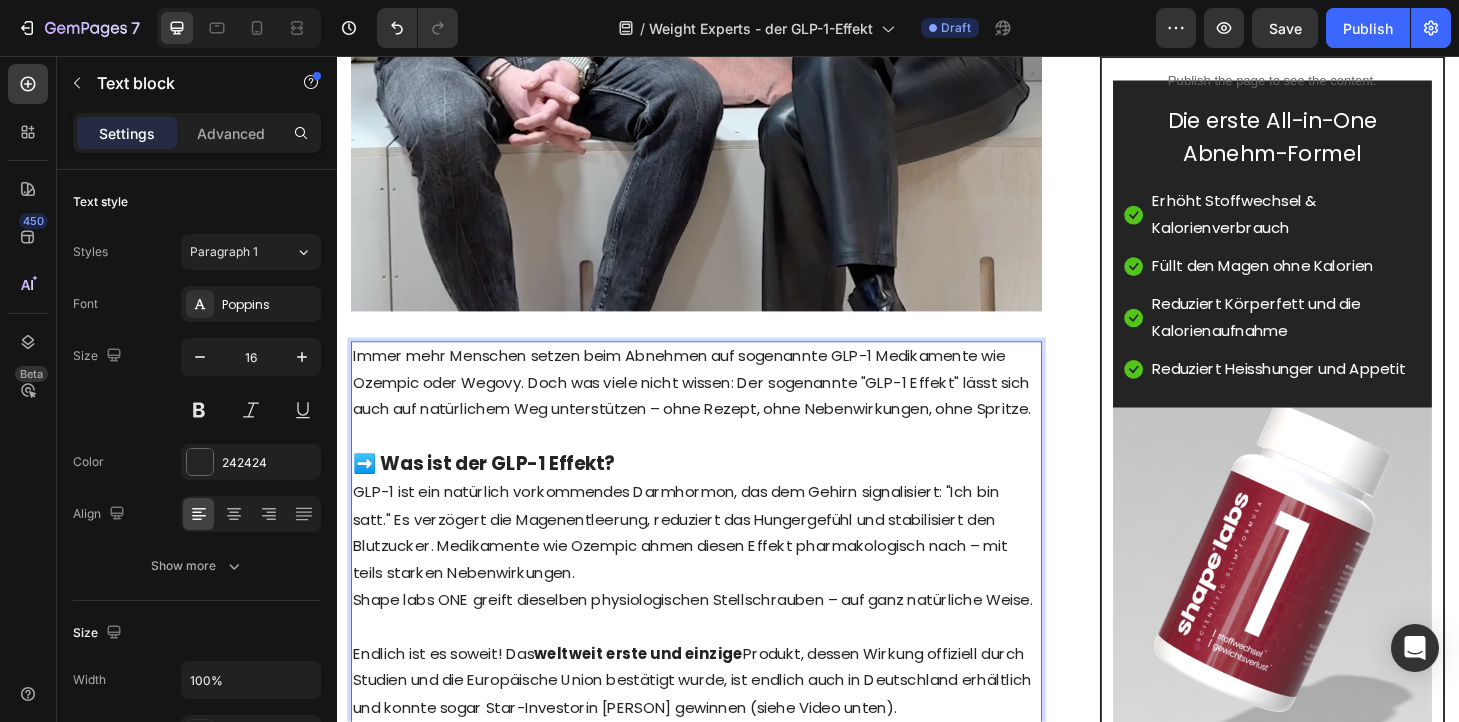 click on "➡️ Was ist der GLP-1 Effekt?" at bounding box center [721, 493] 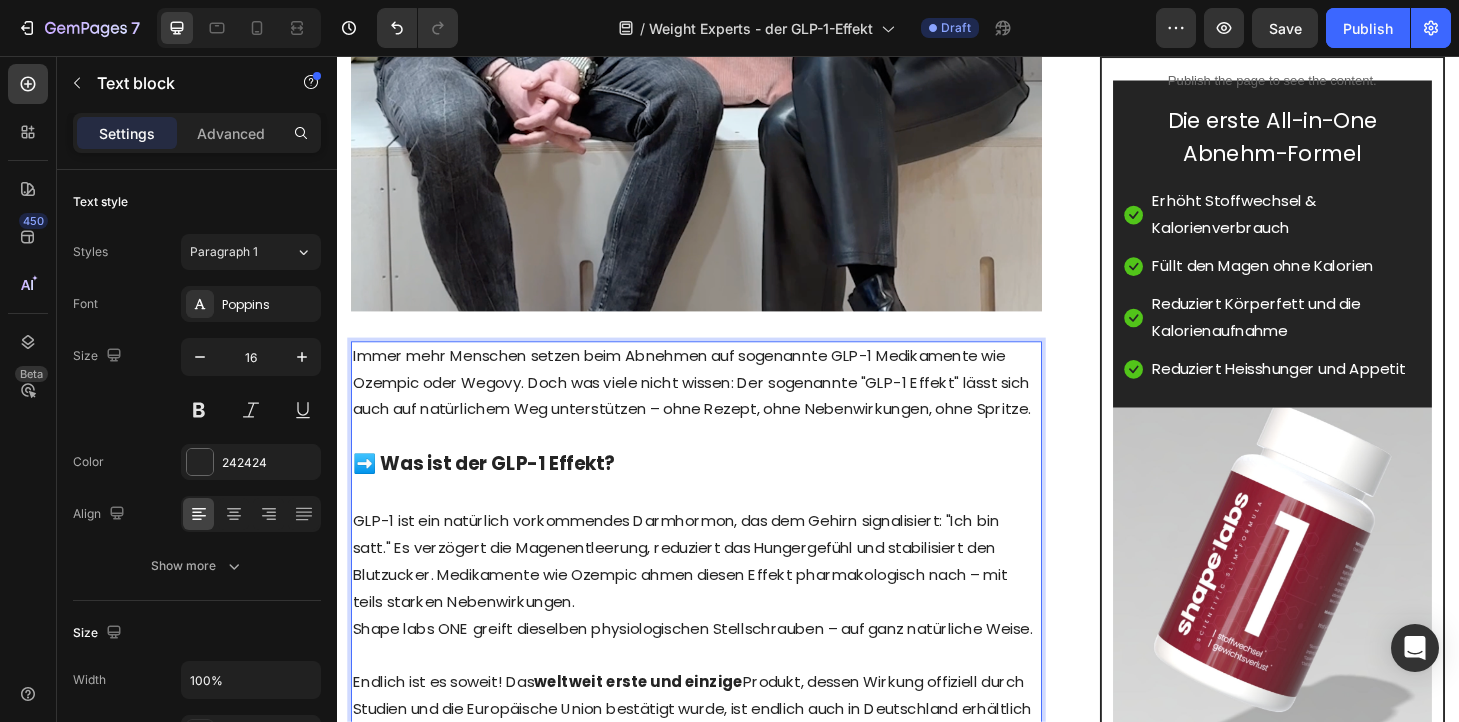 click on "Shape labs ONE greift dieselben physiologischen Stellschrauben – auf ganz natürliche Weise." at bounding box center [721, 669] 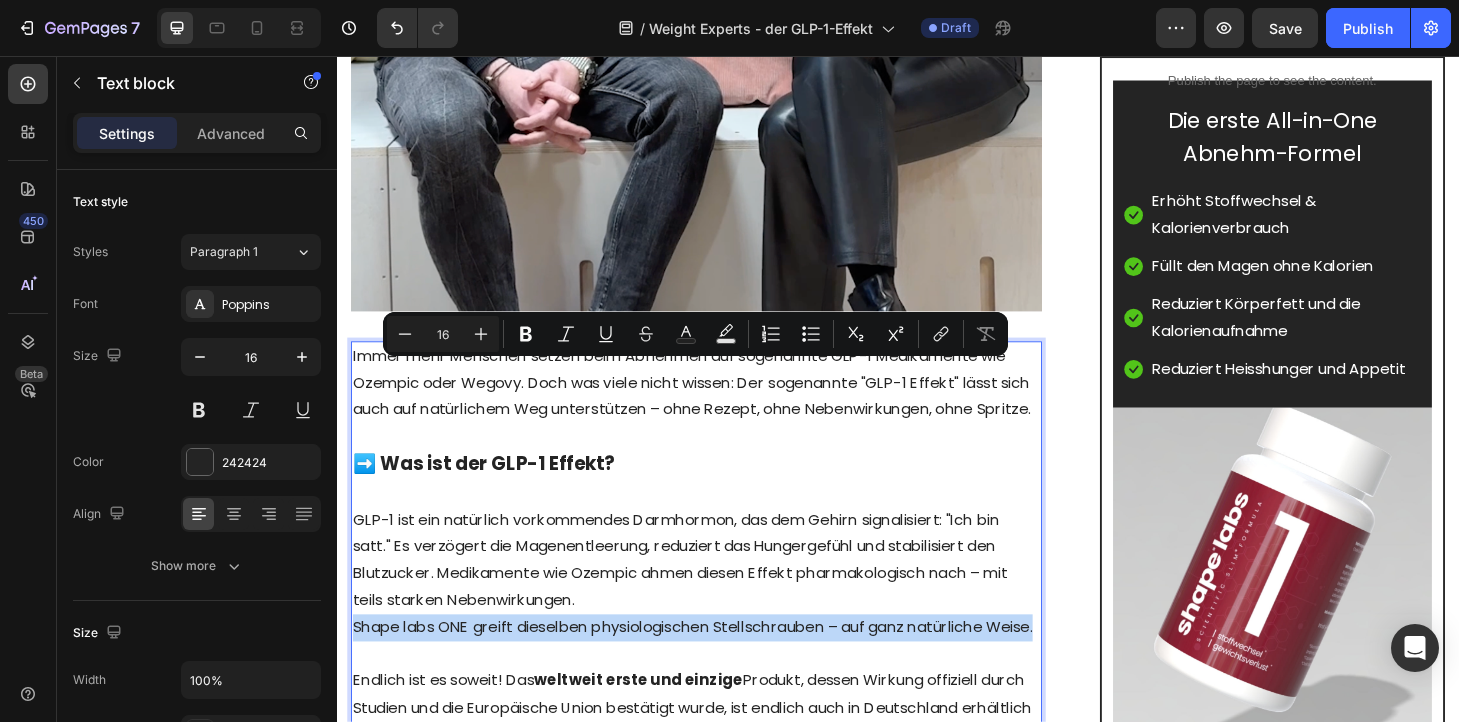 drag, startPoint x: 431, startPoint y: 424, endPoint x: 357, endPoint y: 400, distance: 77.7946 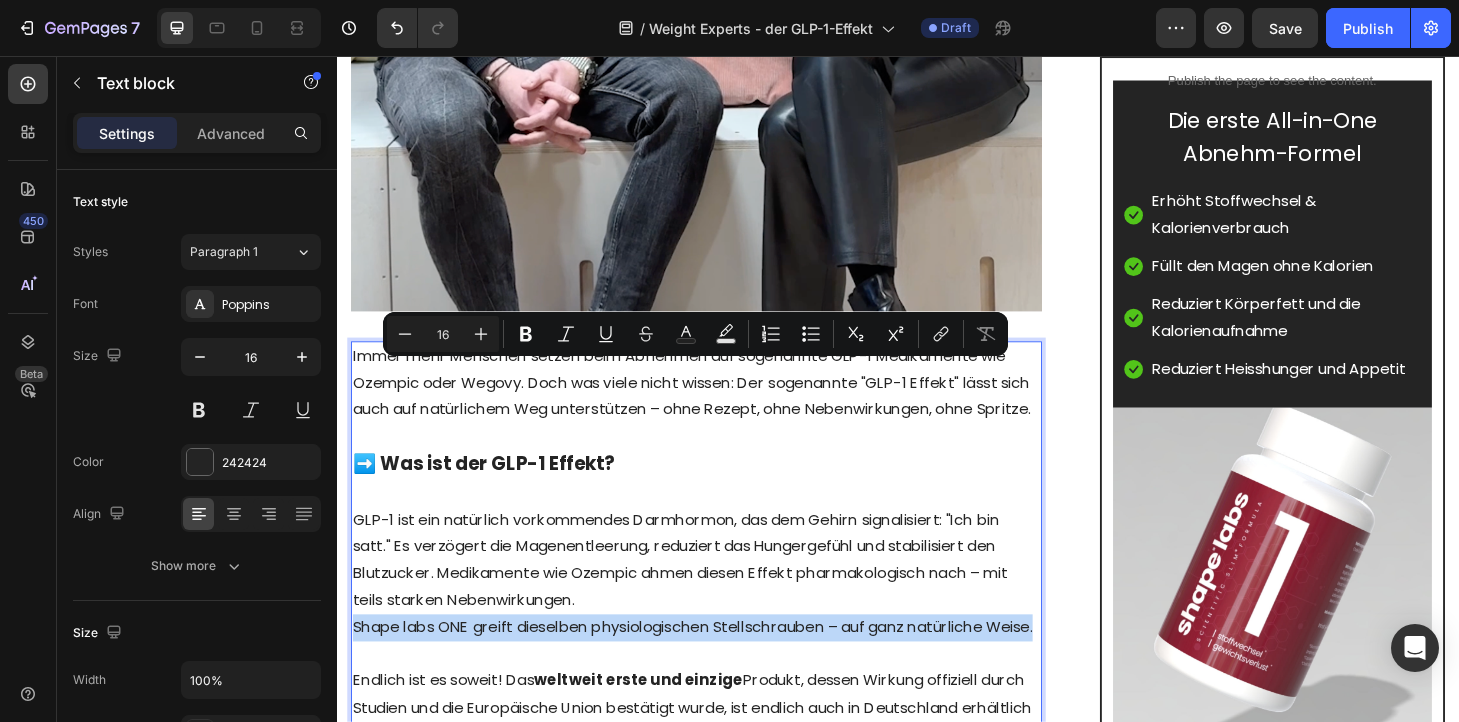 click on "Shape labs ONE greift dieselben physiologischen Stellschrauben – auf ganz natürliche Weise." at bounding box center (721, 667) 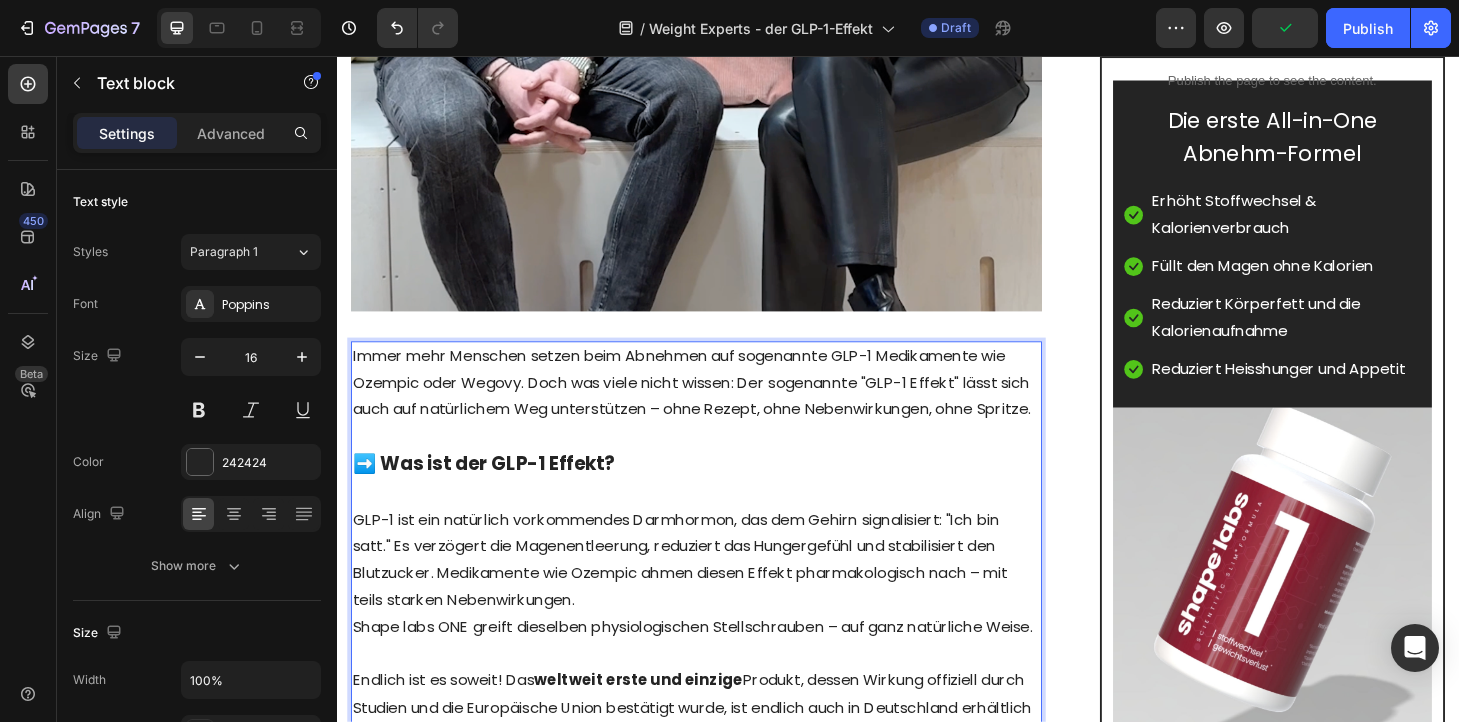 click at bounding box center [721, 696] 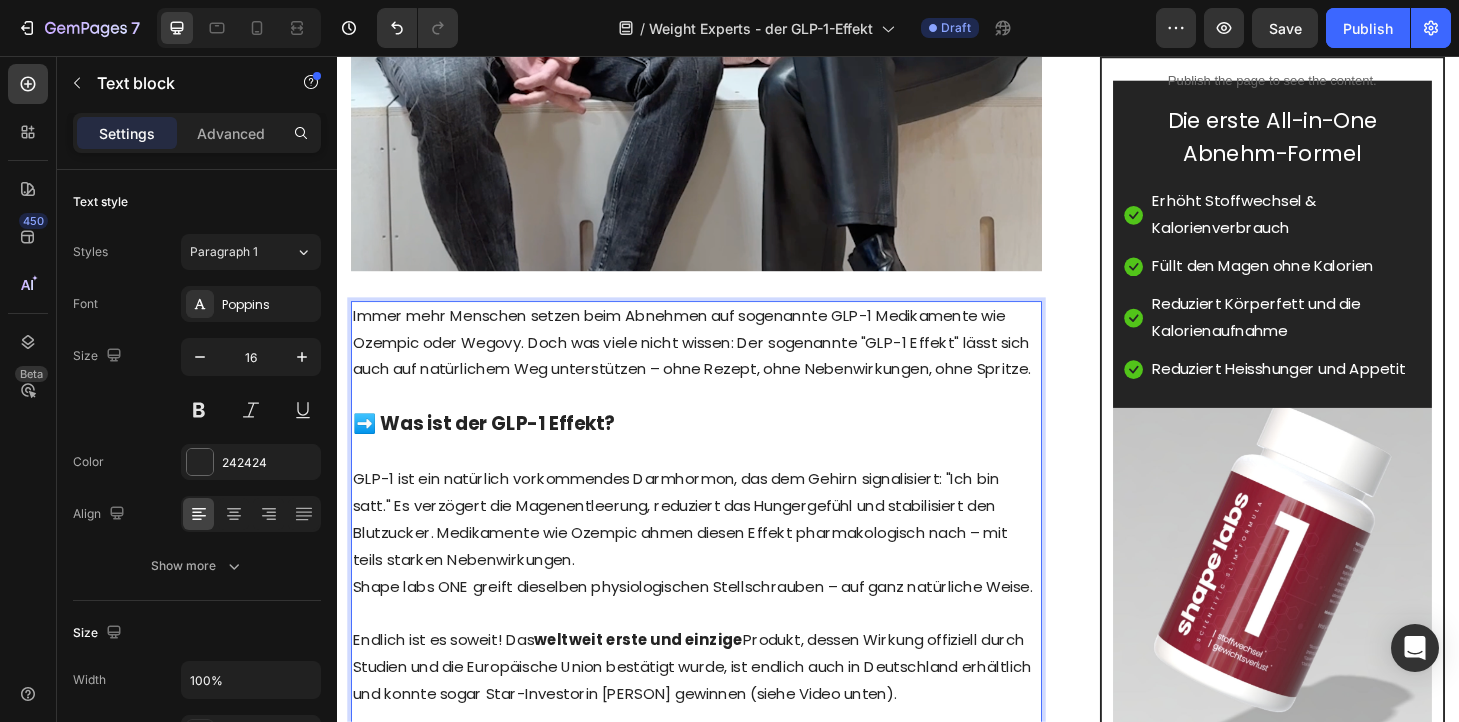 scroll, scrollTop: 1125, scrollLeft: 0, axis: vertical 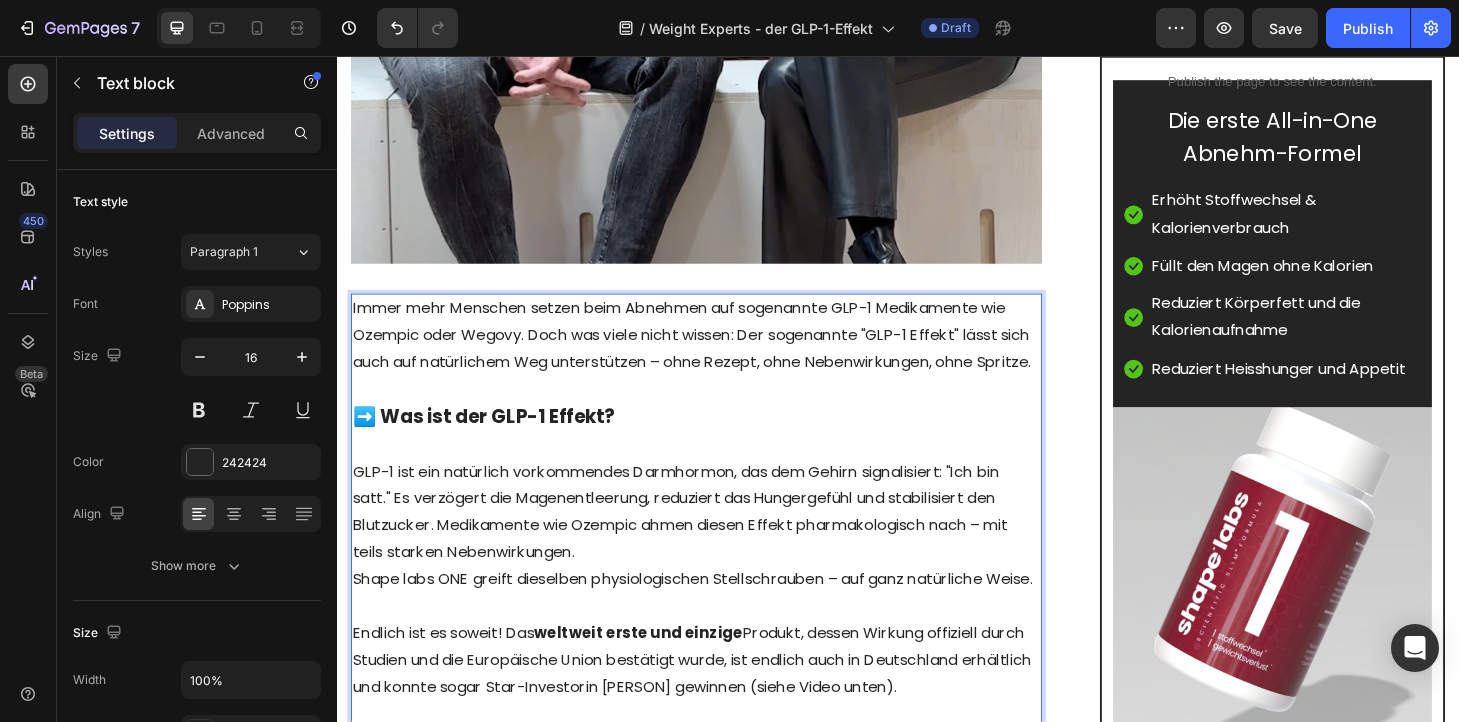 click on "Endlich ist es soweit! Das  weltweit erste und einzige  Produkt, dessen Wirkung offiziell durch Studien und die Europäische Union bestätigt wurde, ist endlich auch in Deutschland erhältlich und konnte sogar Star-Investorin Judith Williams gewinnen (siehe Video unten)." at bounding box center (721, 702) 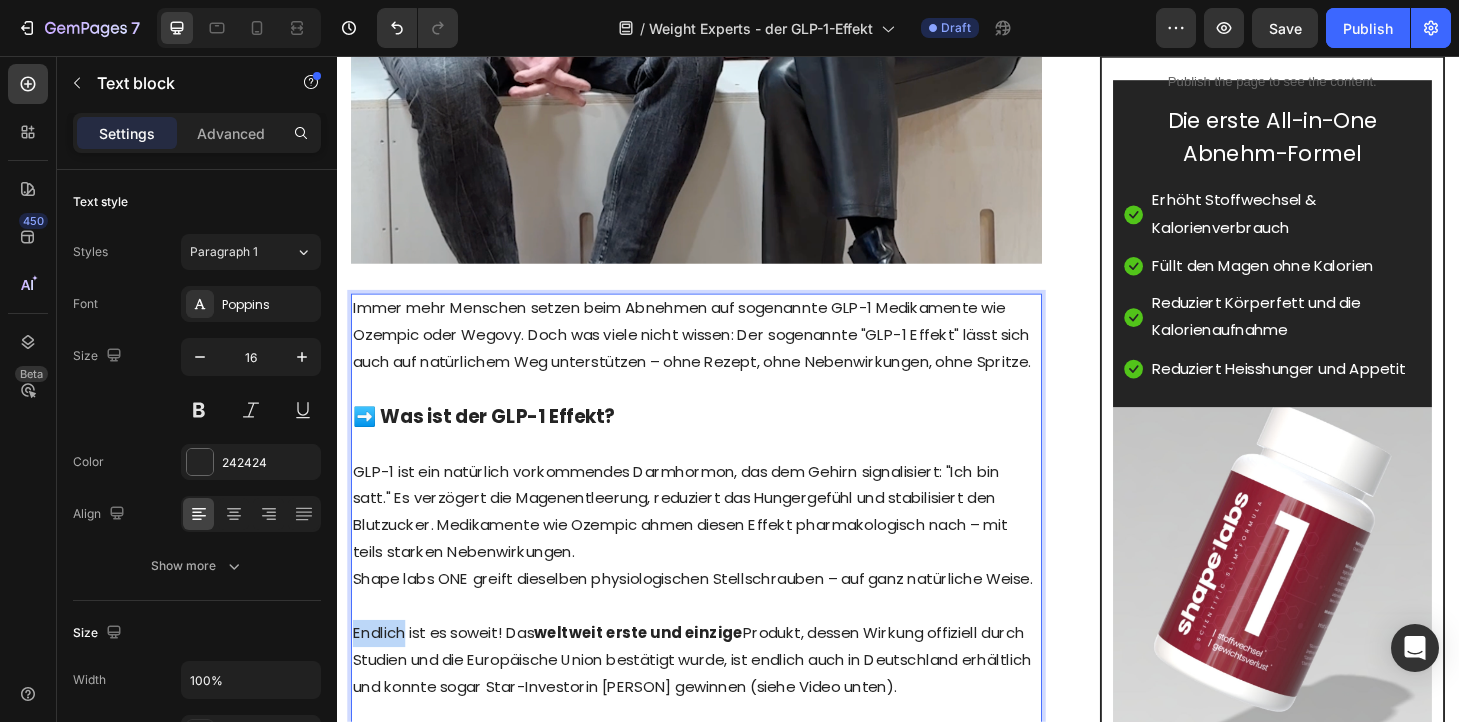 click on "Endlich ist es soweit! Das  weltweit erste und einzige  Produkt, dessen Wirkung offiziell durch Studien und die Europäische Union bestätigt wurde, ist endlich auch in Deutschland erhältlich und konnte sogar Star-Investorin Judith Williams gewinnen (siehe Video unten)." at bounding box center [721, 702] 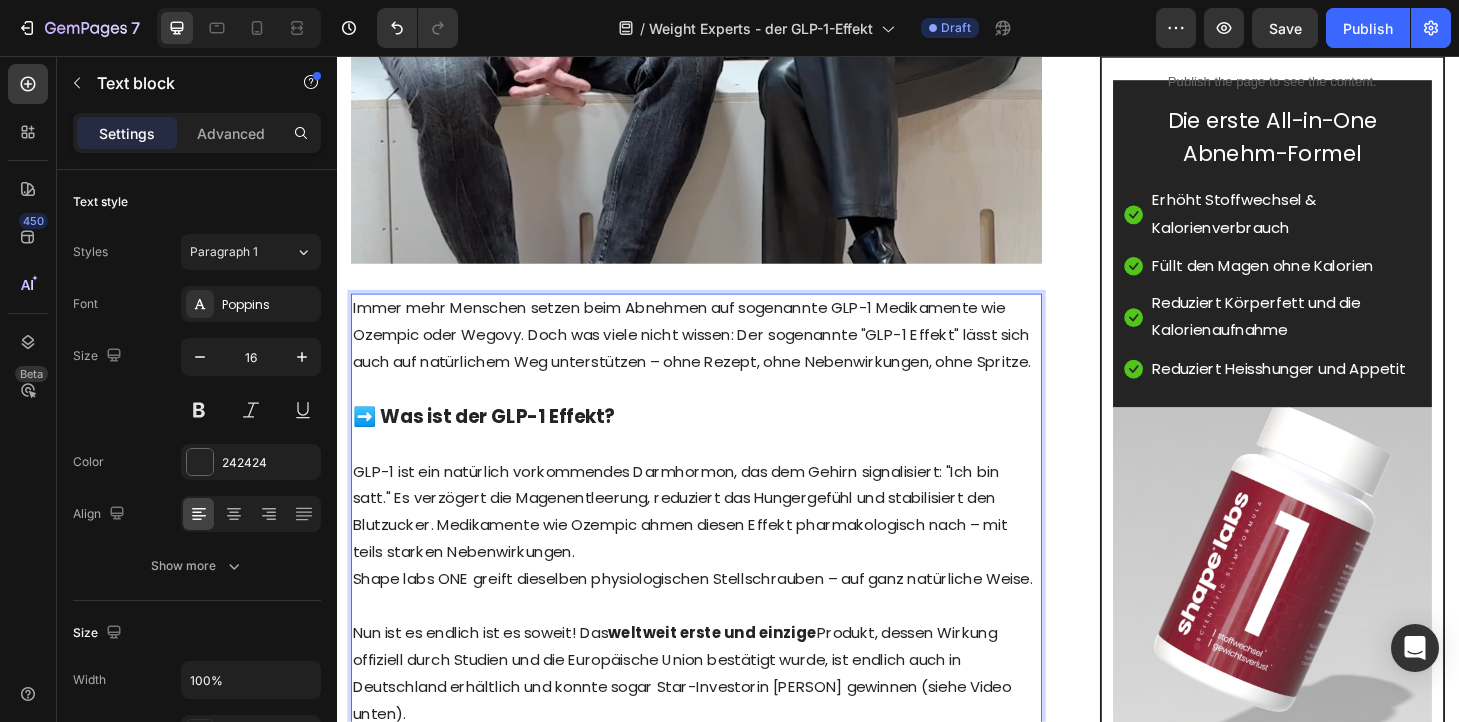 click on "Nun ist es endlich ist es soweit! Das  weltweit erste und einzige  Produkt, dessen Wirkung offiziell durch Studien und die Europäische Union bestätigt wurde, ist endlich auch in Deutschland erhältlich und konnte sogar Star-Investorin [NAME] gewinnen (siehe Video unten)." at bounding box center (721, 716) 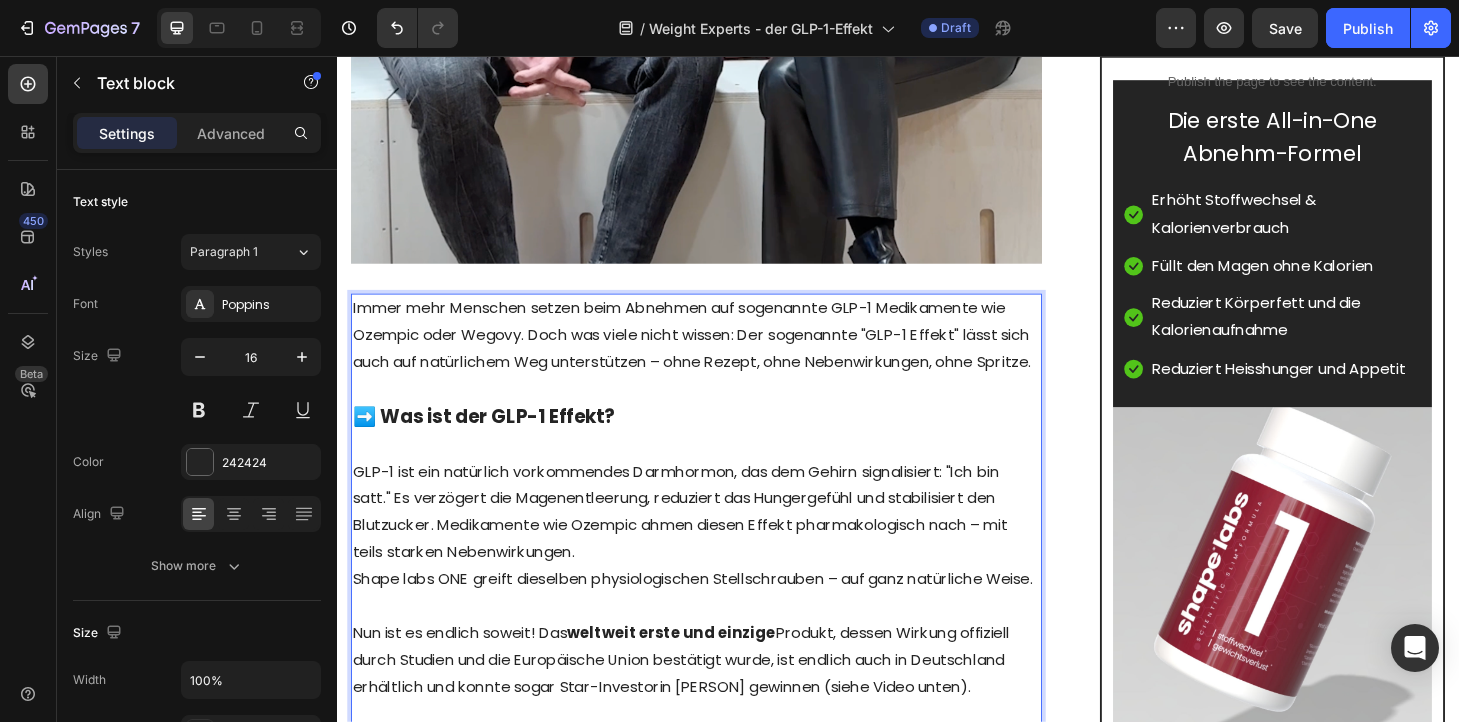 click on "Shape labs ONE greift dieselben physiologischen Stellschrauben – auf ganz natürliche Weise." at bounding box center (721, 616) 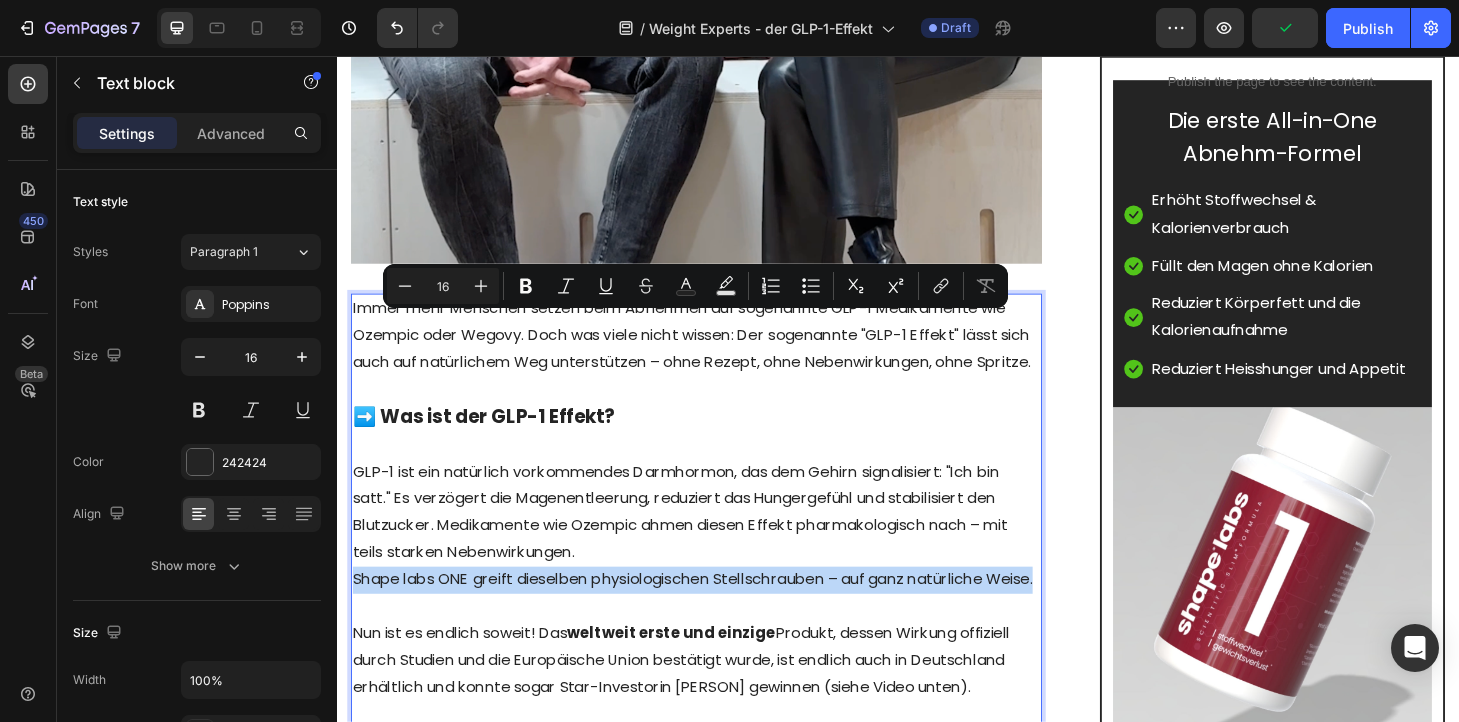 drag, startPoint x: 444, startPoint y: 368, endPoint x: 358, endPoint y: 347, distance: 88.52683 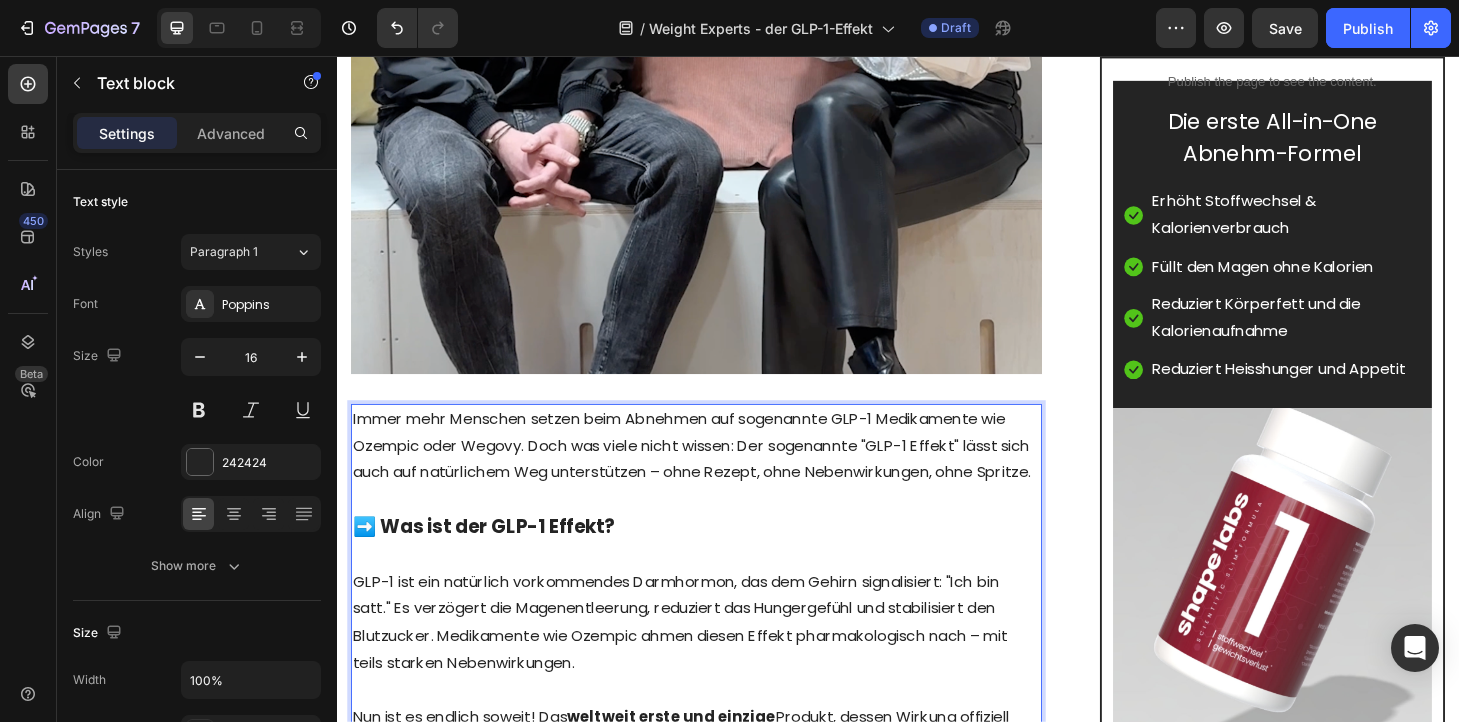 scroll, scrollTop: 1005, scrollLeft: 0, axis: vertical 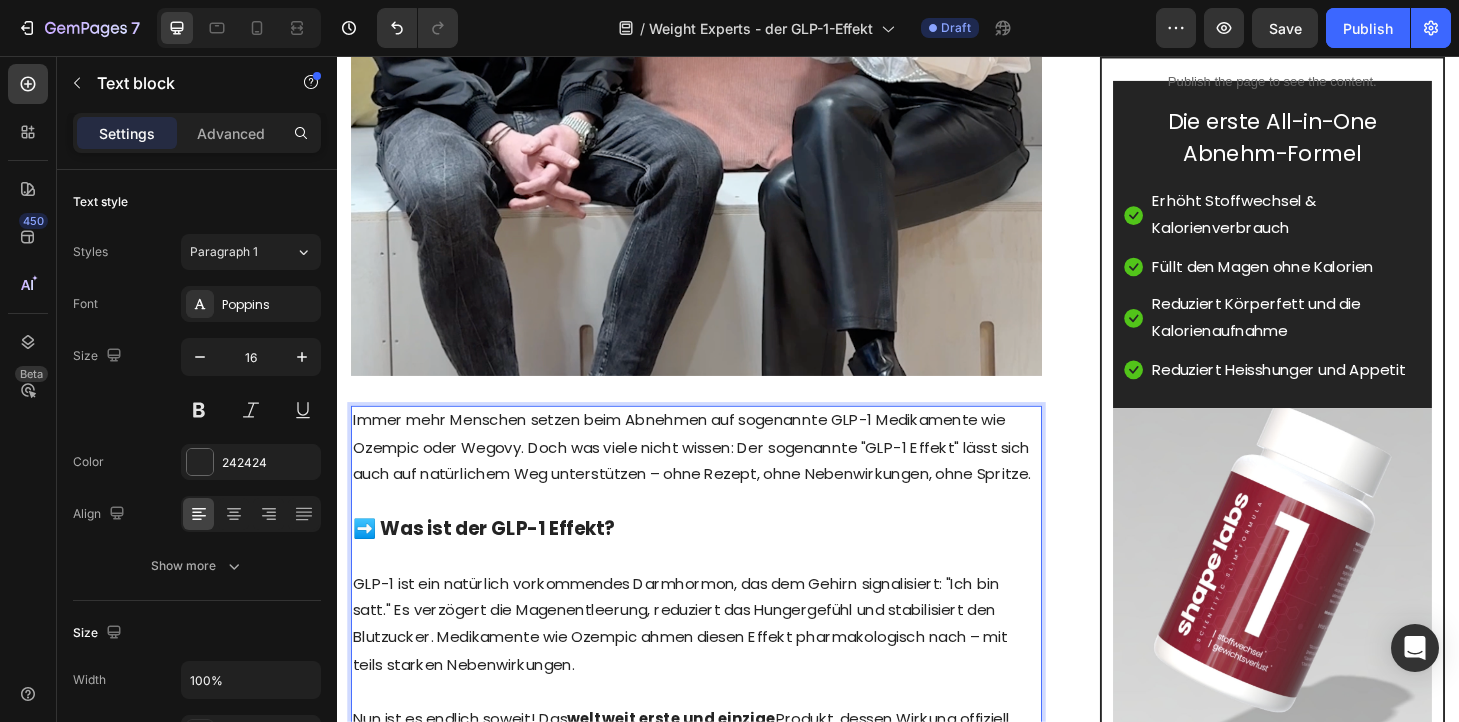 click on "GLP-1 ist ein natürlich vorkommendes Darmhormon, das dem Gehirn signalisiert: "Ich bin satt." Es verzögert die Magenentleerung, reduziert das Hungergefühl und stabilisiert den Blutzucker. Medikamente wie Ozempic ahmen diesen Effekt pharmakologisch nach – mit teils starken Nebenwirkungen." at bounding box center [721, 664] 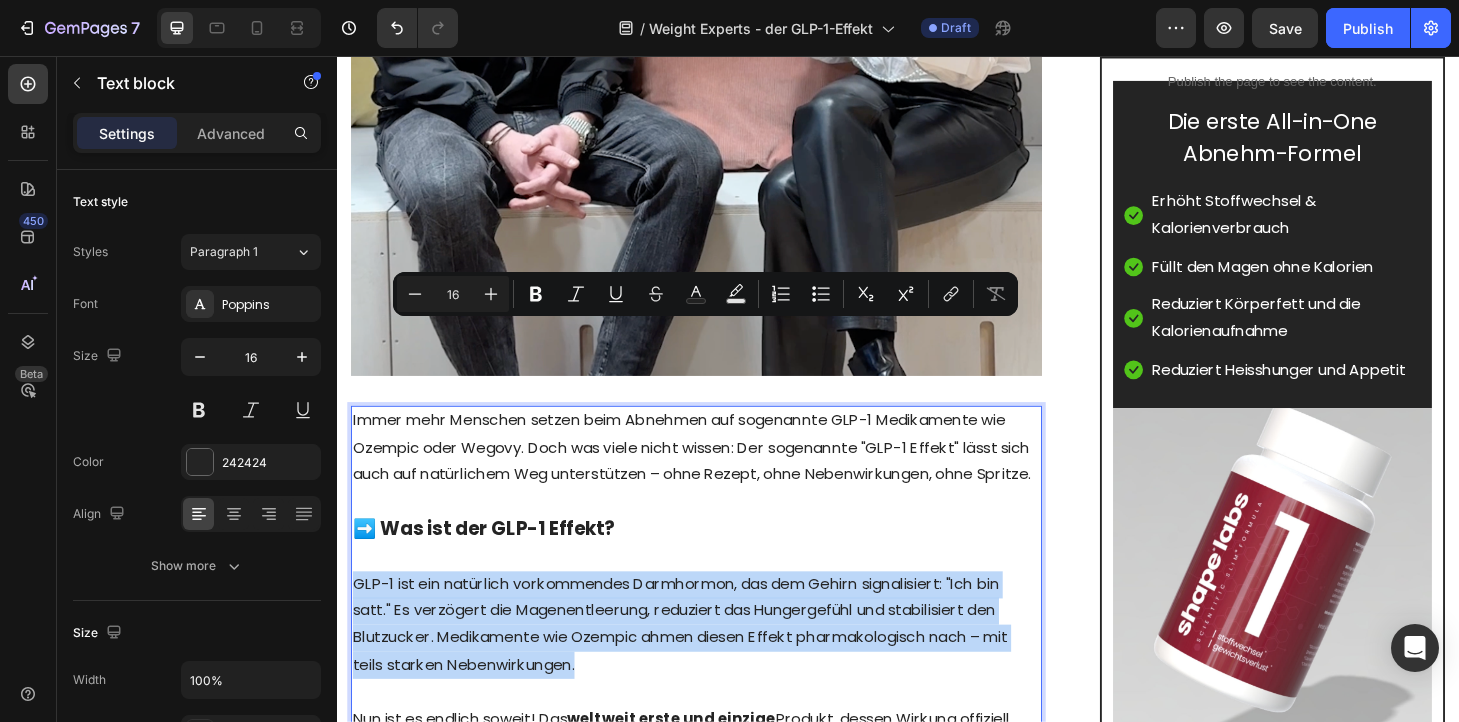 drag, startPoint x: 616, startPoint y: 437, endPoint x: 357, endPoint y: 354, distance: 271.97427 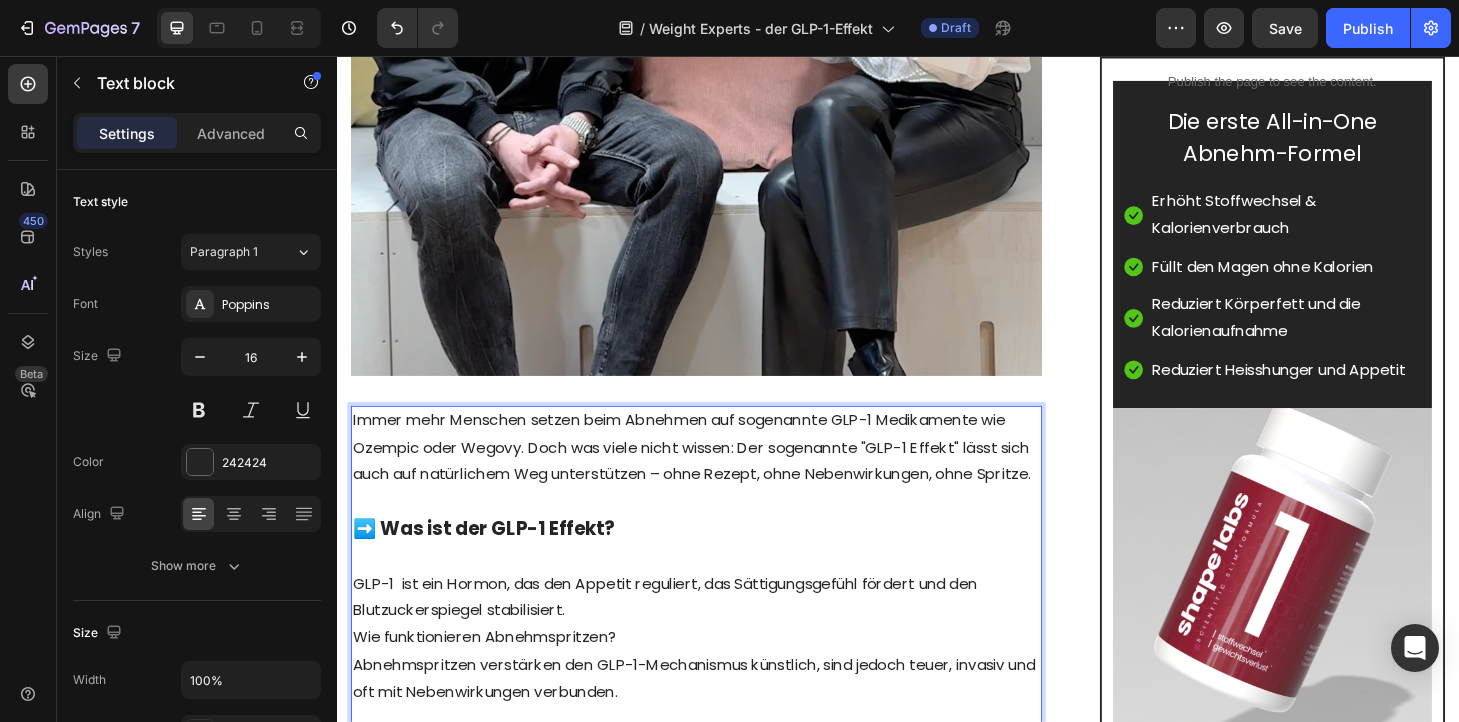 click on "GLP-1  ist ein Hormon, das den Appetit reguliert, das Sättigungsgefühl fördert und den Blutzuckerspiegel stabilisiert." at bounding box center (721, 636) 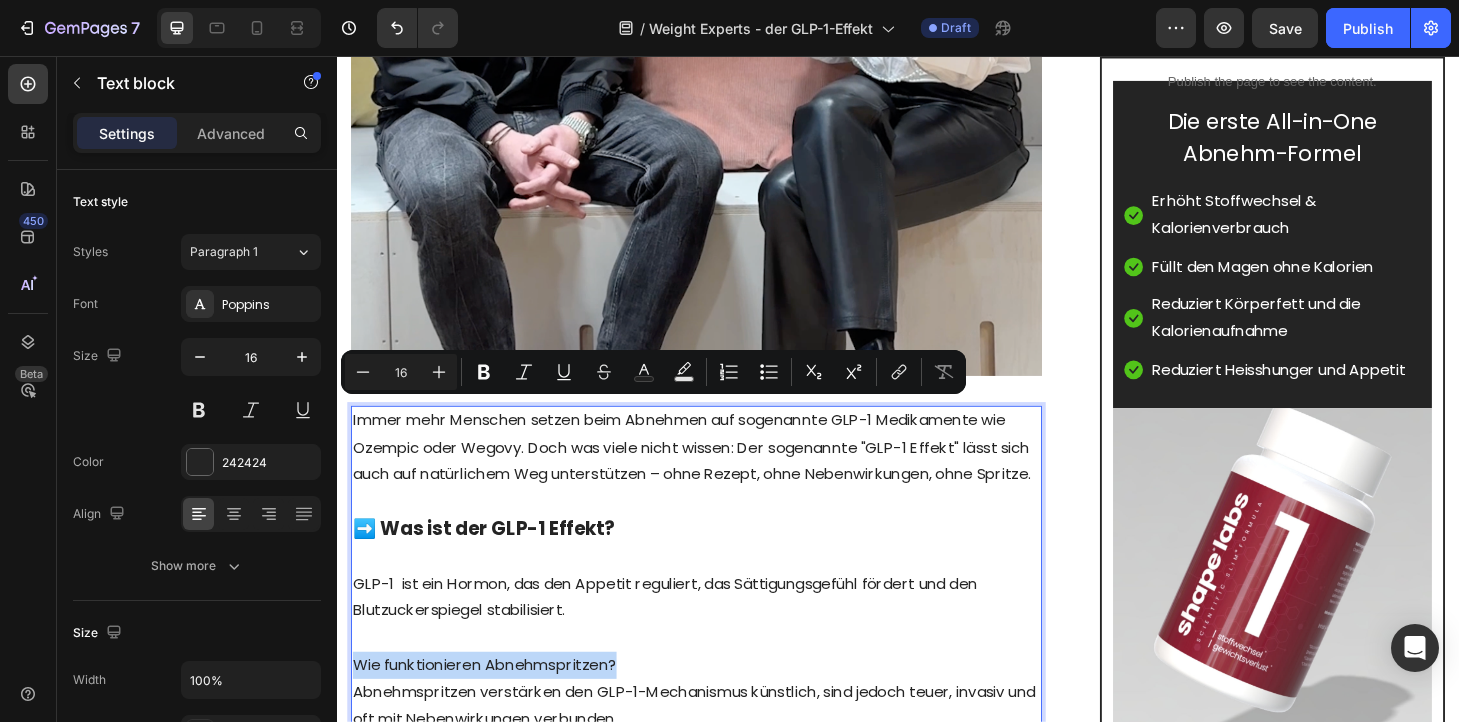 drag, startPoint x: 648, startPoint y: 436, endPoint x: 355, endPoint y: 435, distance: 293.0017 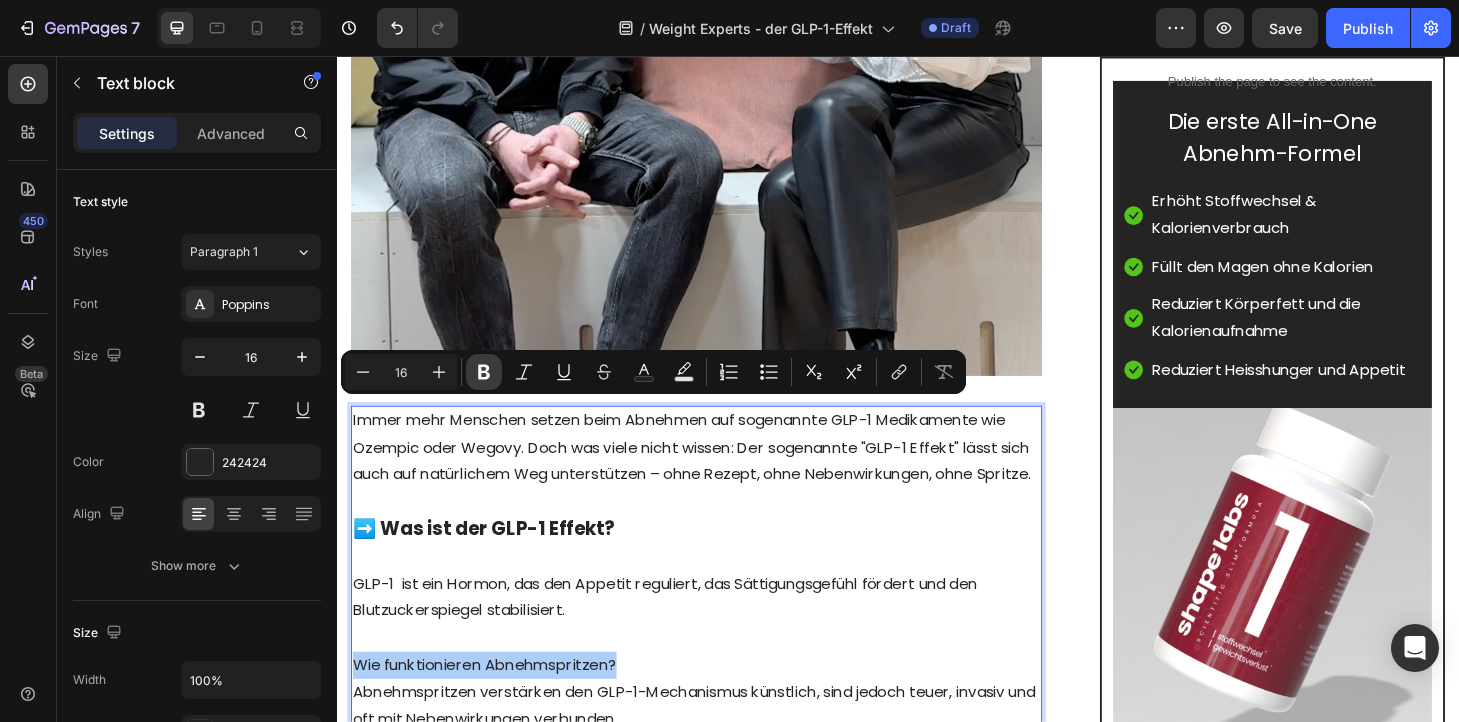 click 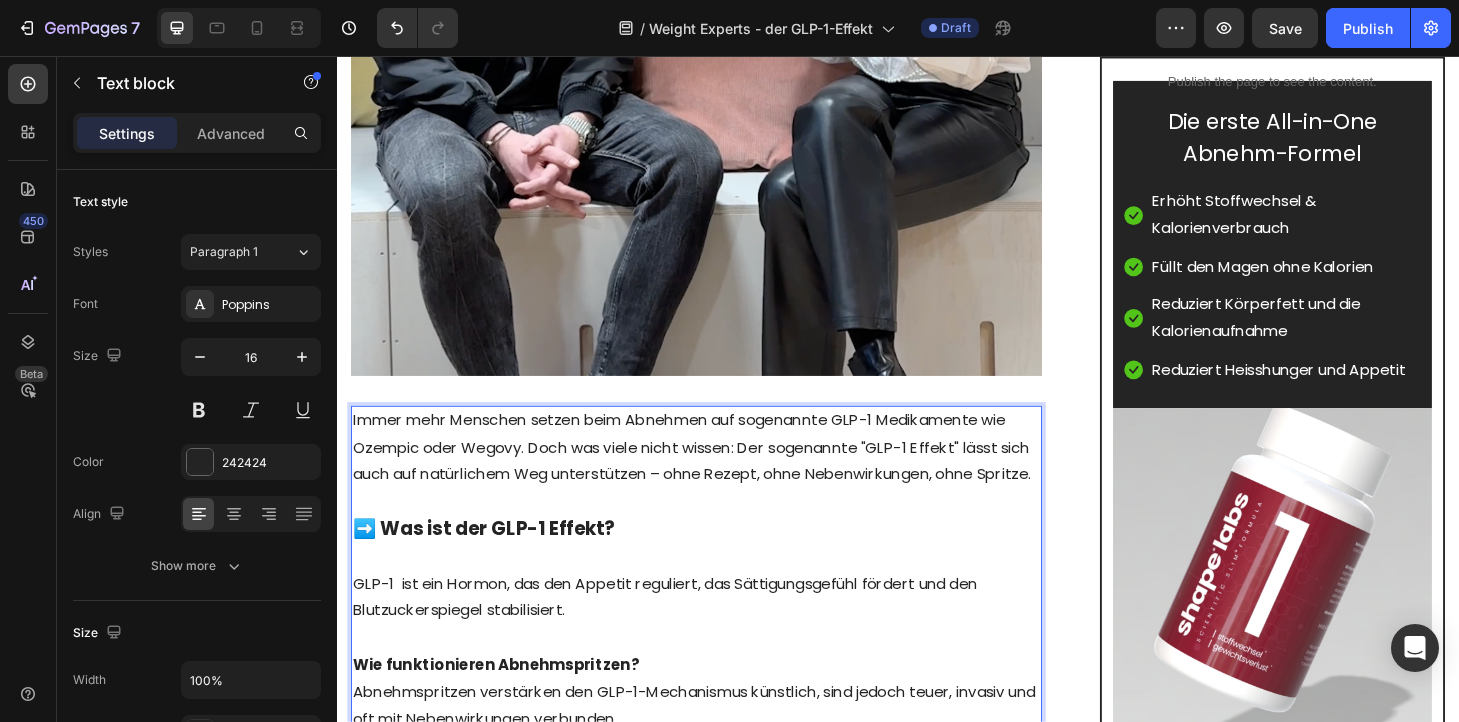 click on "GLP-1  ist ein Hormon, das den Appetit reguliert, das Sättigungsgefühl fördert und den Blutzuckerspiegel stabilisiert." at bounding box center (721, 636) 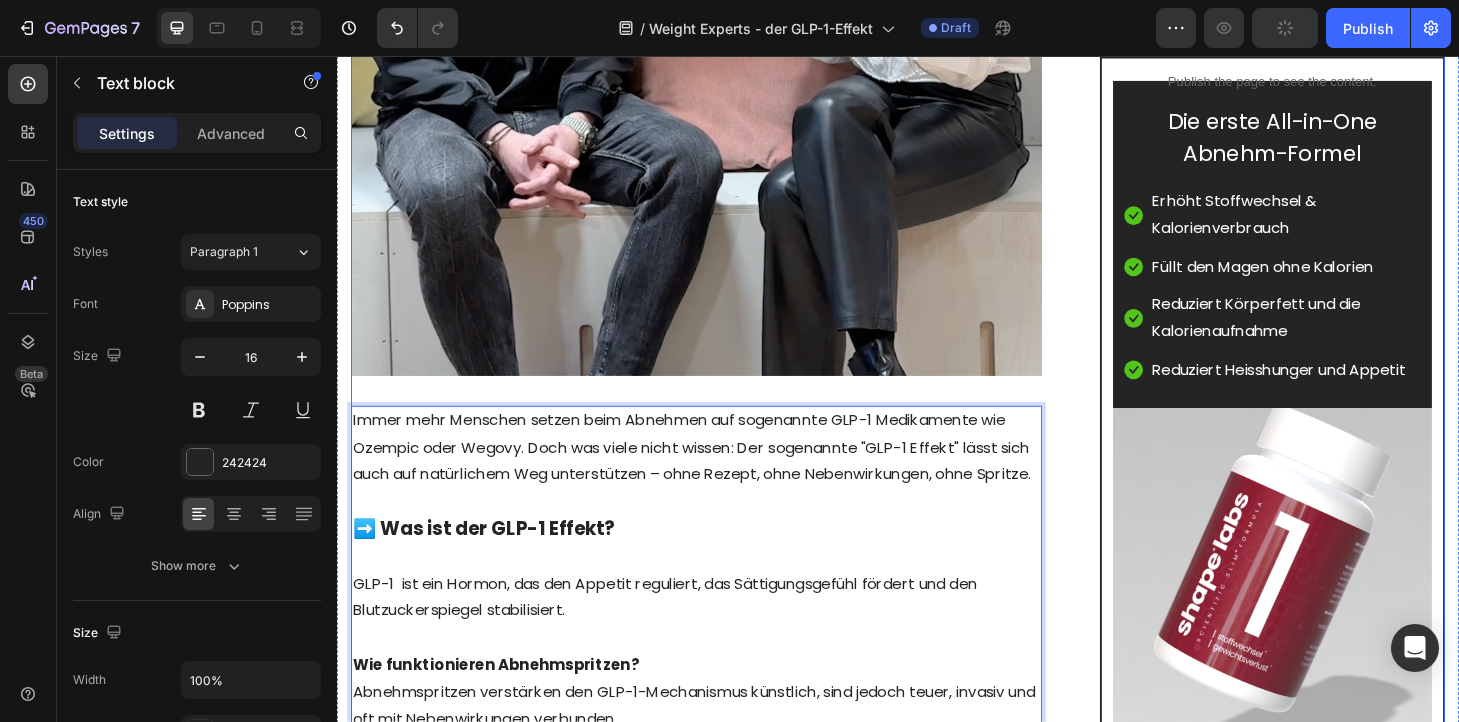 click on "Effektiver als Abnehmspritze? [PERSON] neues Investment ist eine absolute Weltsensation Text block ⁠⁠⁠⁠⁠⁠⁠ GLP-1 Effekt ohne Rezept:  Die neue All-in-One Abnehm-Formel Heading Verfasst von  Dr. [LASTNAME] Text block Veröffentlicht  vor 2 Stunden Text block Row Image Immer mehr Menschen setzen beim Abnehmen auf sogenannte GLP-1 Medikamente wie Ozempic oder Wegovy. Doch was viele nicht wissen: Der sogenannte "GLP-1 Effekt" lässt sich auch auf natürlichem Weg unterstützen – ohne Rezept, ohne Nebenwirkungen, ohne Spritze. ➡️ Was ist der GLP-1 Effekt? GLP-1  ist ein Hormon, das den Appetit reguliert, das Sättigungsgefühl fördert und den Blutzuckerspiegel stabilisiert. Wie funktionieren Abnehmspritzen? Abnehmspritzen verstärken den GLP-1-Mechanismus künstlich, sind jedoch teuer, invasiv und oft mit Nebenwirkungen verbunden. Nun ist es endlich soweit! Das  weltweit erste und einzige " Du willst Fett verlieren, aber hast dabei keine Zeit für Sport ?   Dazu ist es  Text block" at bounding box center [721, 3225] 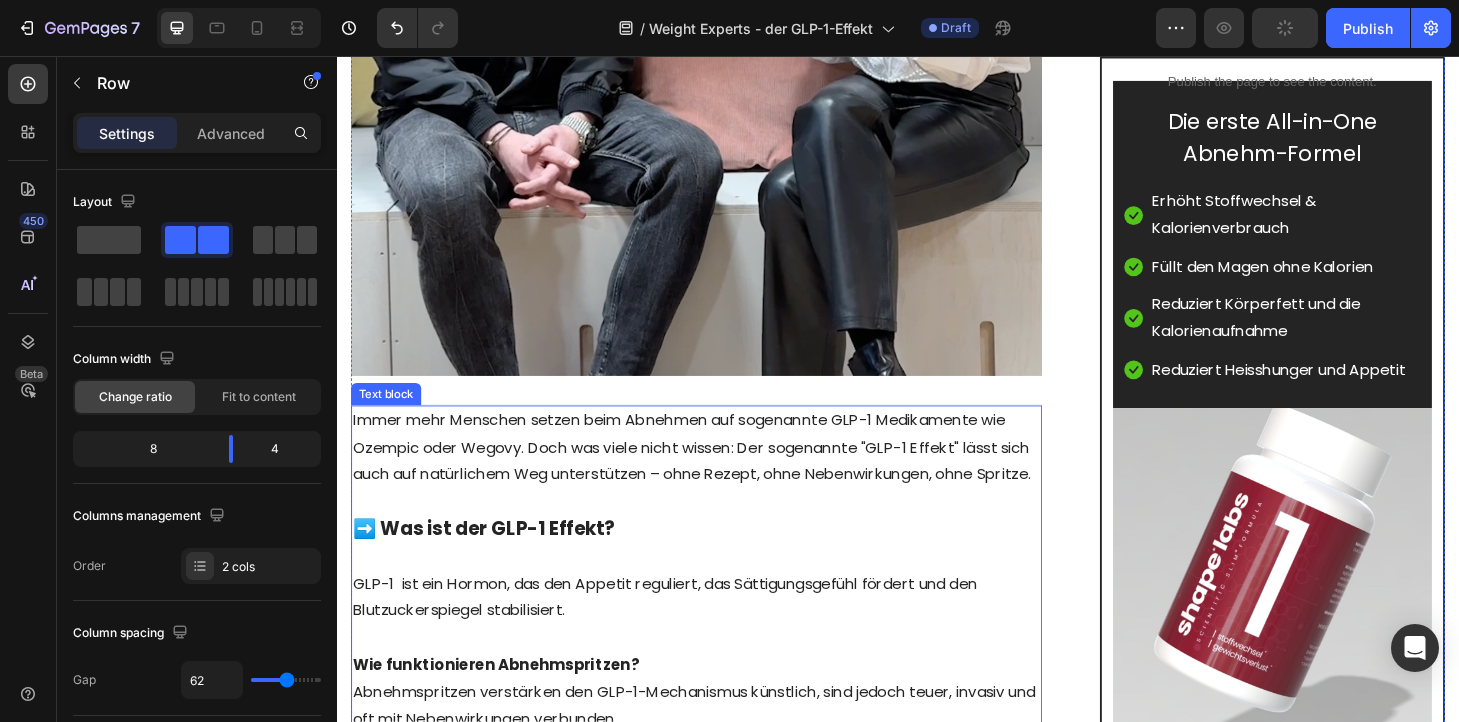 click on "Abnehmspritzen verstärken den GLP-1-Mechanismus künstlich, sind jedoch teuer, invasiv und oft mit Nebenwirkungen verbunden." at bounding box center (721, 751) 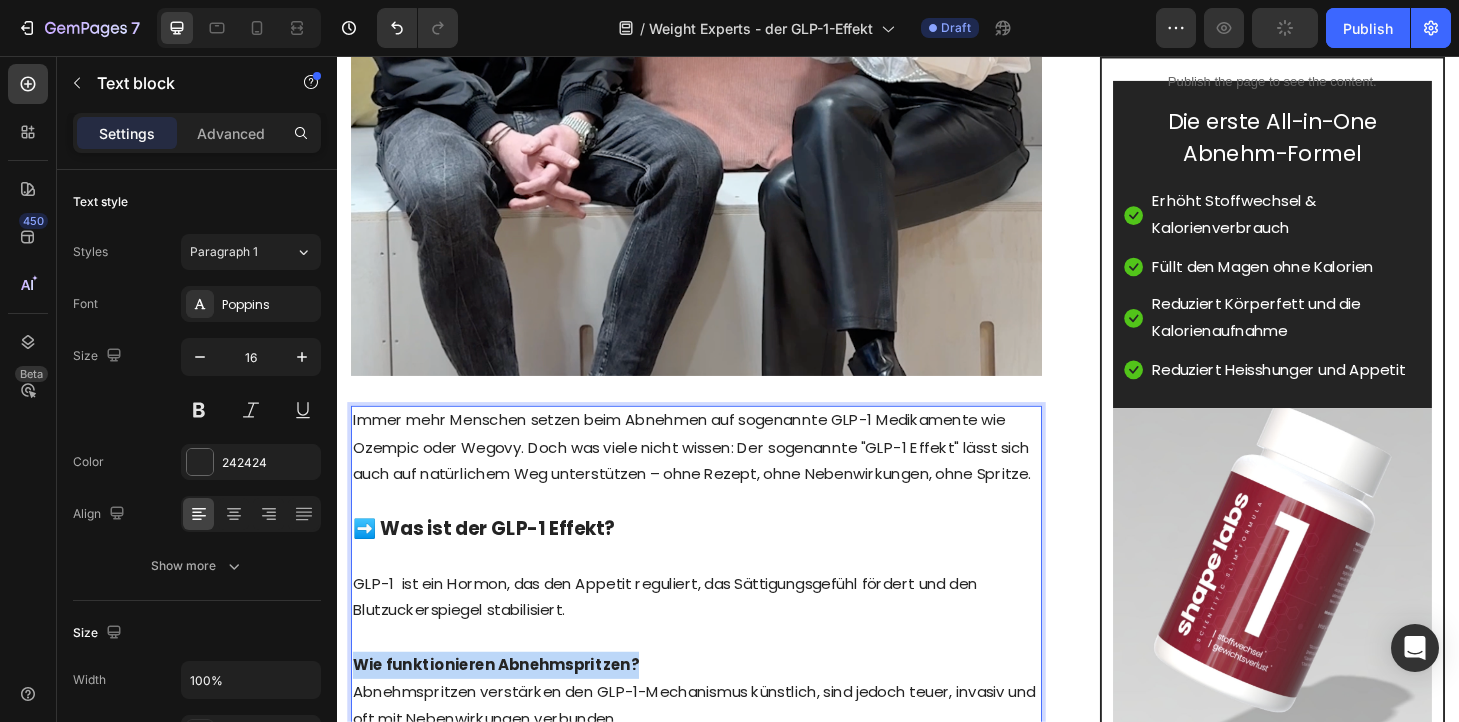 drag, startPoint x: 659, startPoint y: 437, endPoint x: 358, endPoint y: 439, distance: 301.00665 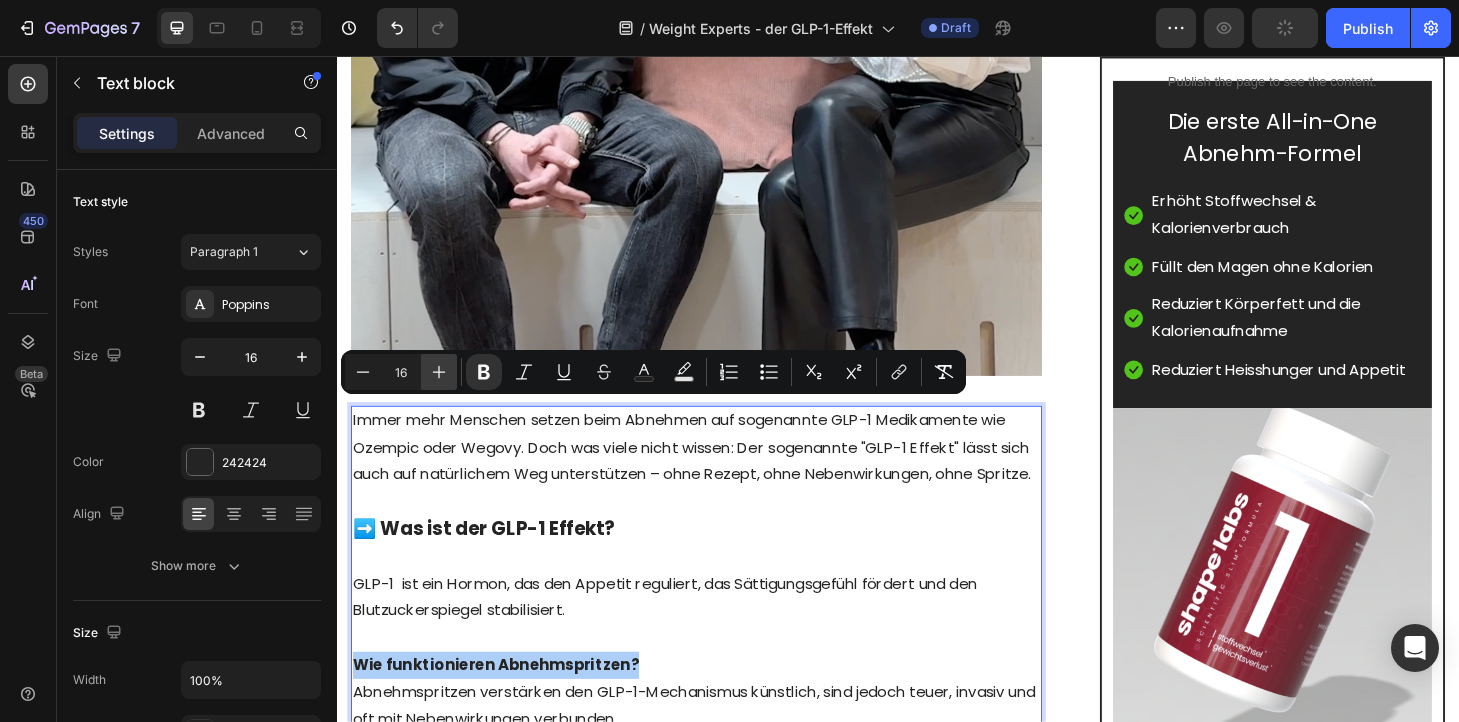 click 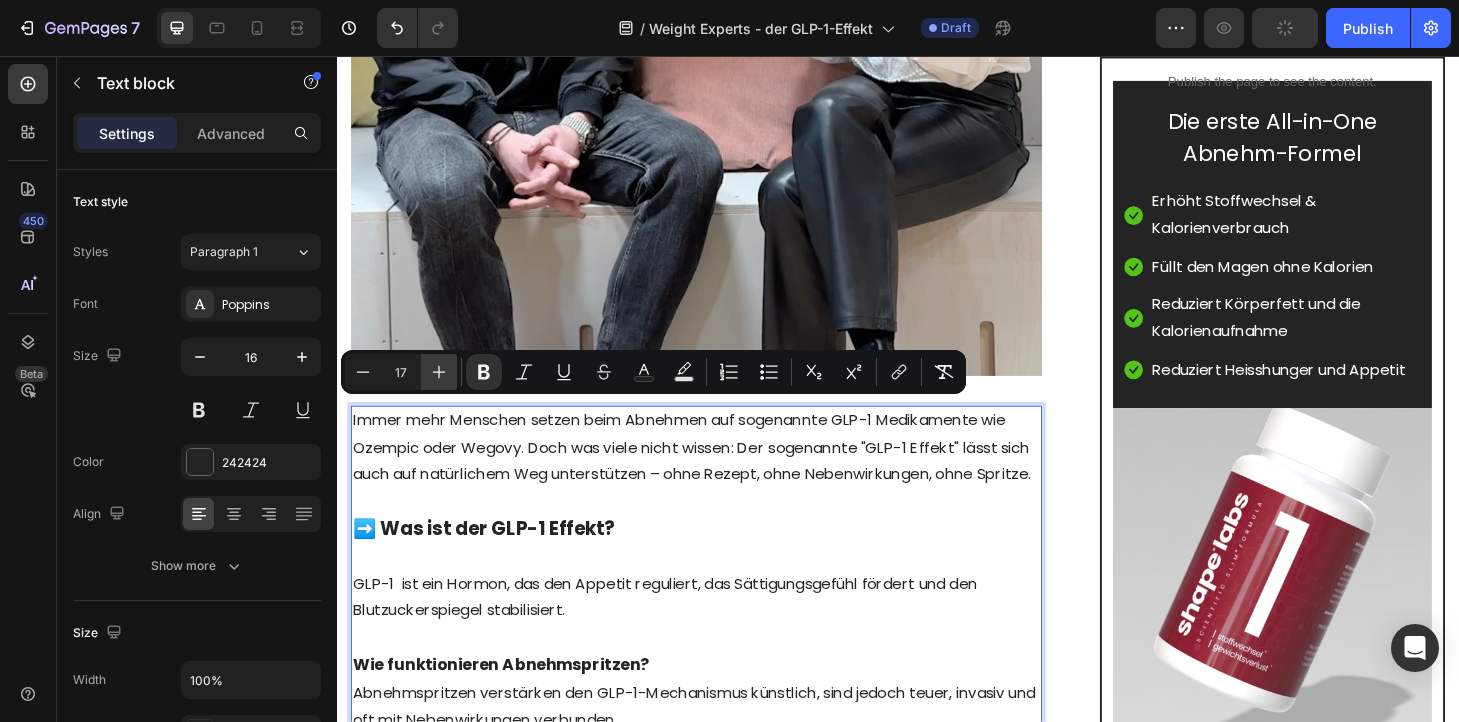 click 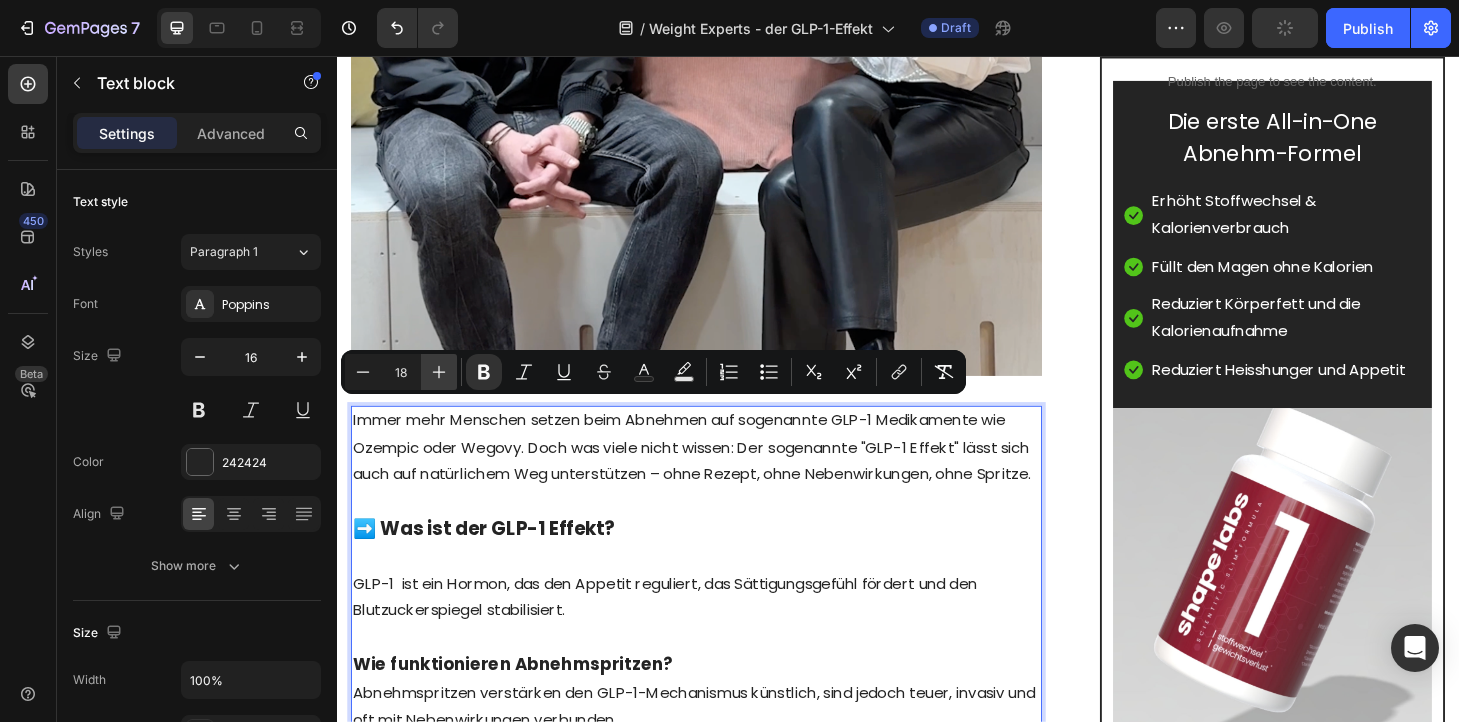 click 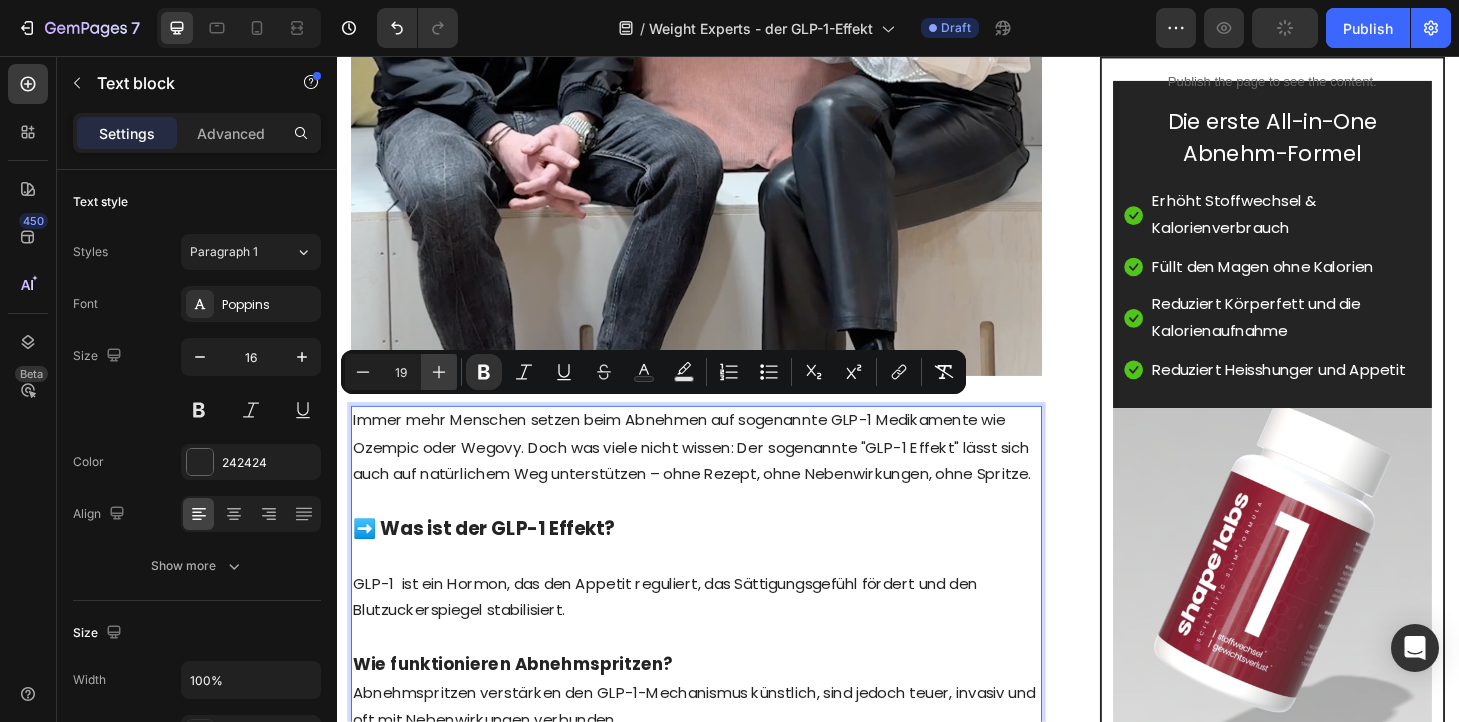 click 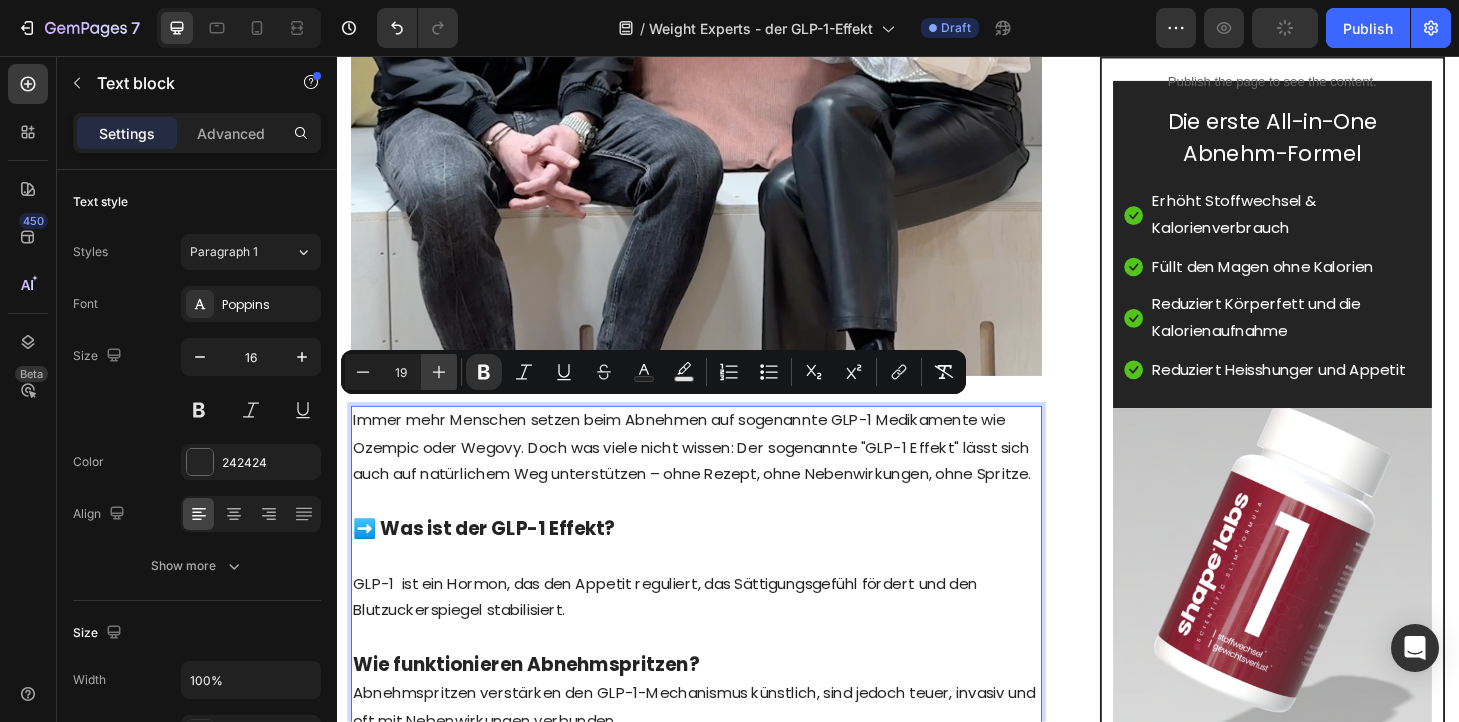 type on "20" 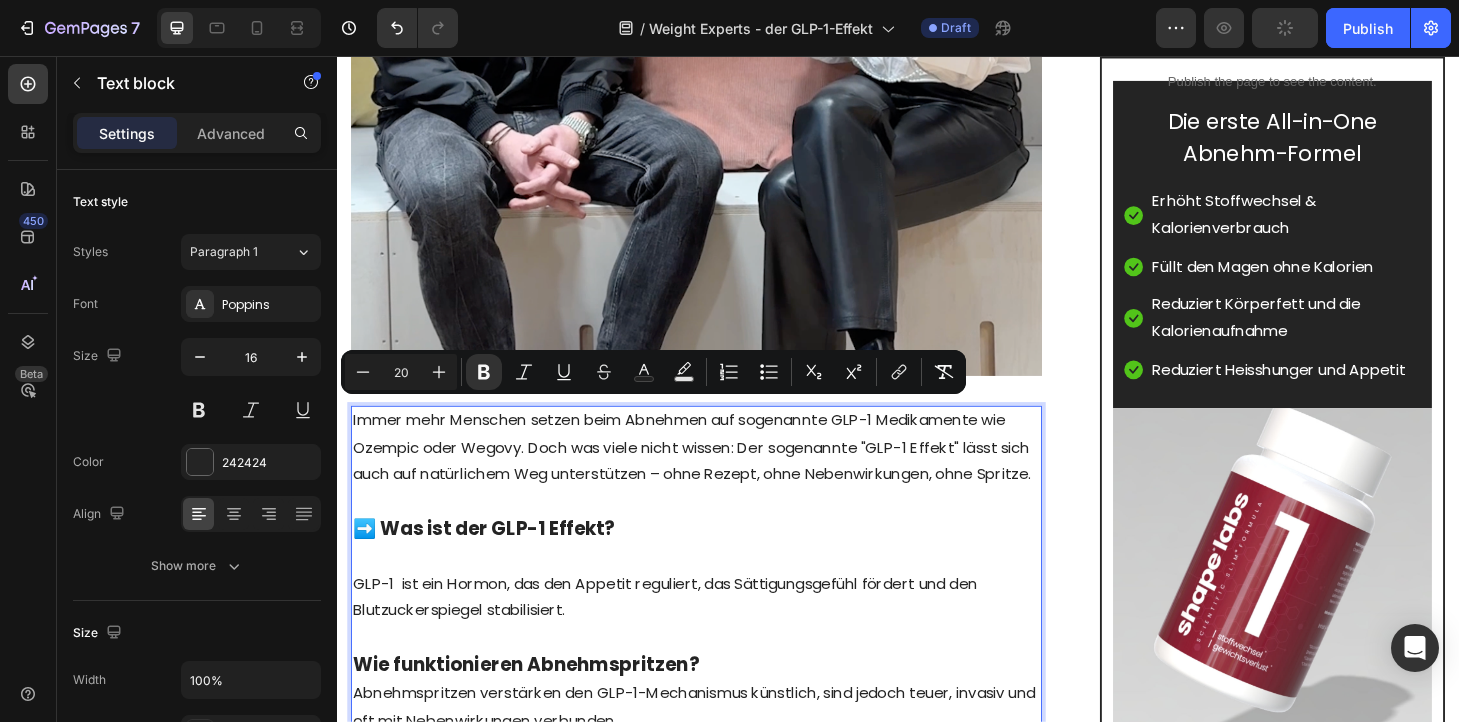 click on "Wie funktionieren Abnehmspritzen?" at bounding box center (721, 708) 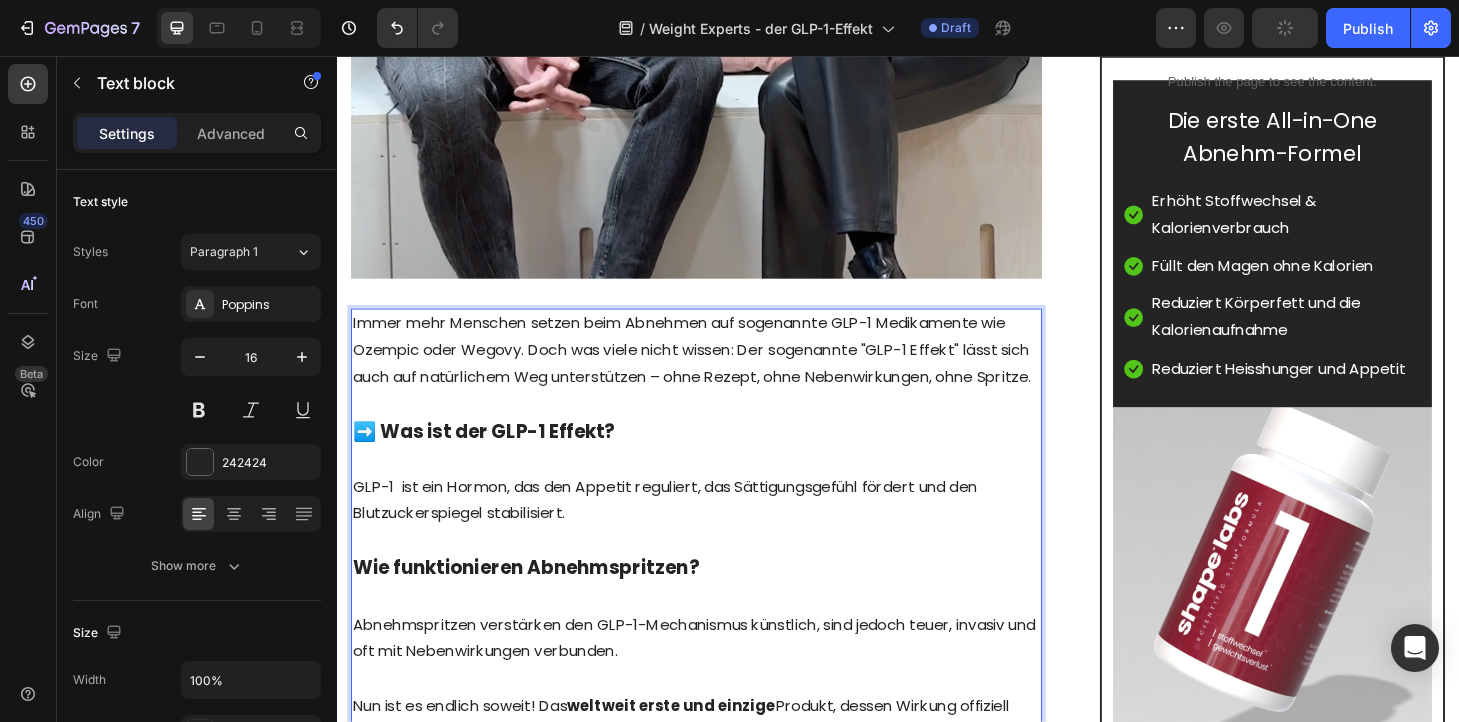 scroll, scrollTop: 1118, scrollLeft: 0, axis: vertical 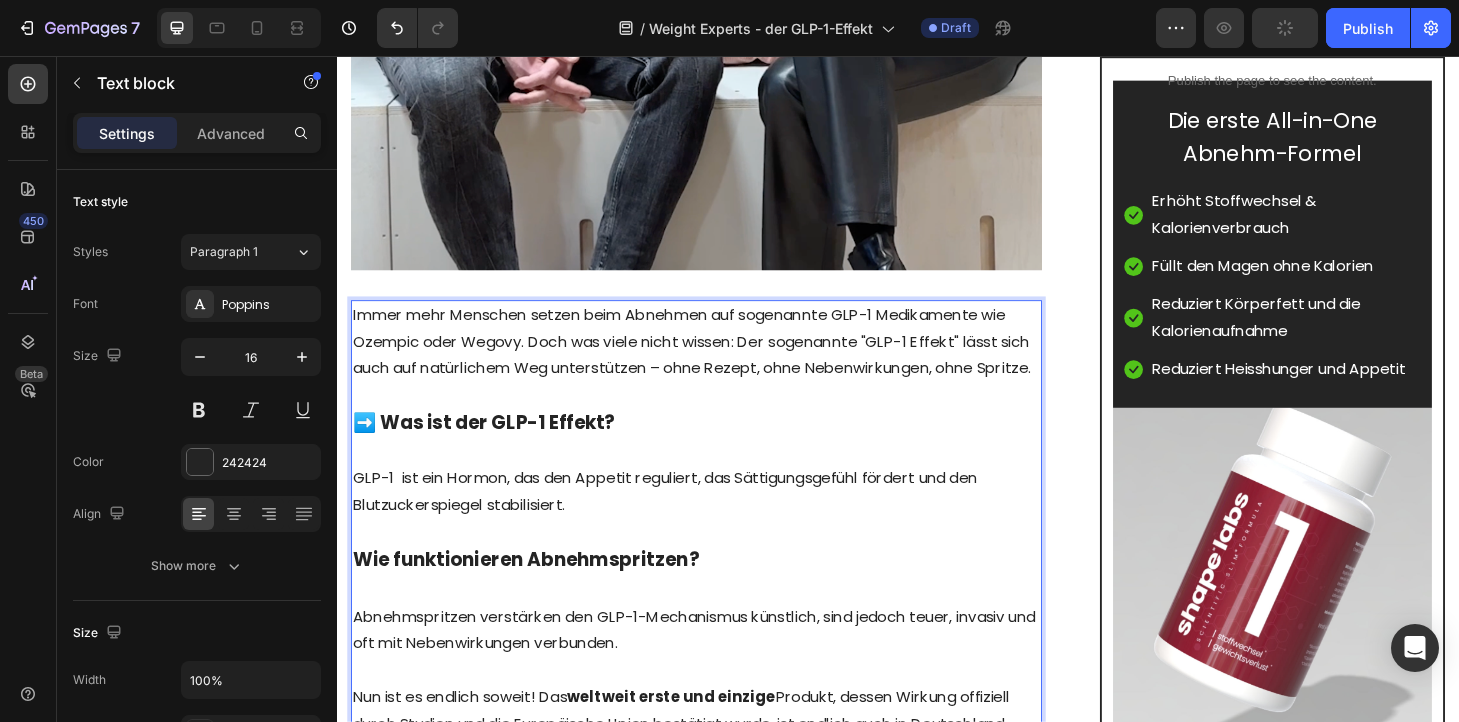click on "Nun ist es endlich soweit! Das  weltweit erste und einzige  Produkt, dessen Wirkung offiziell durch Studien und die Europäische Union bestätigt wurde, ist endlich auch in Deutschland erhältlich und konnte sogar Star-Investorin [NAME] gewinnen (siehe Video unten)." at bounding box center [721, 771] 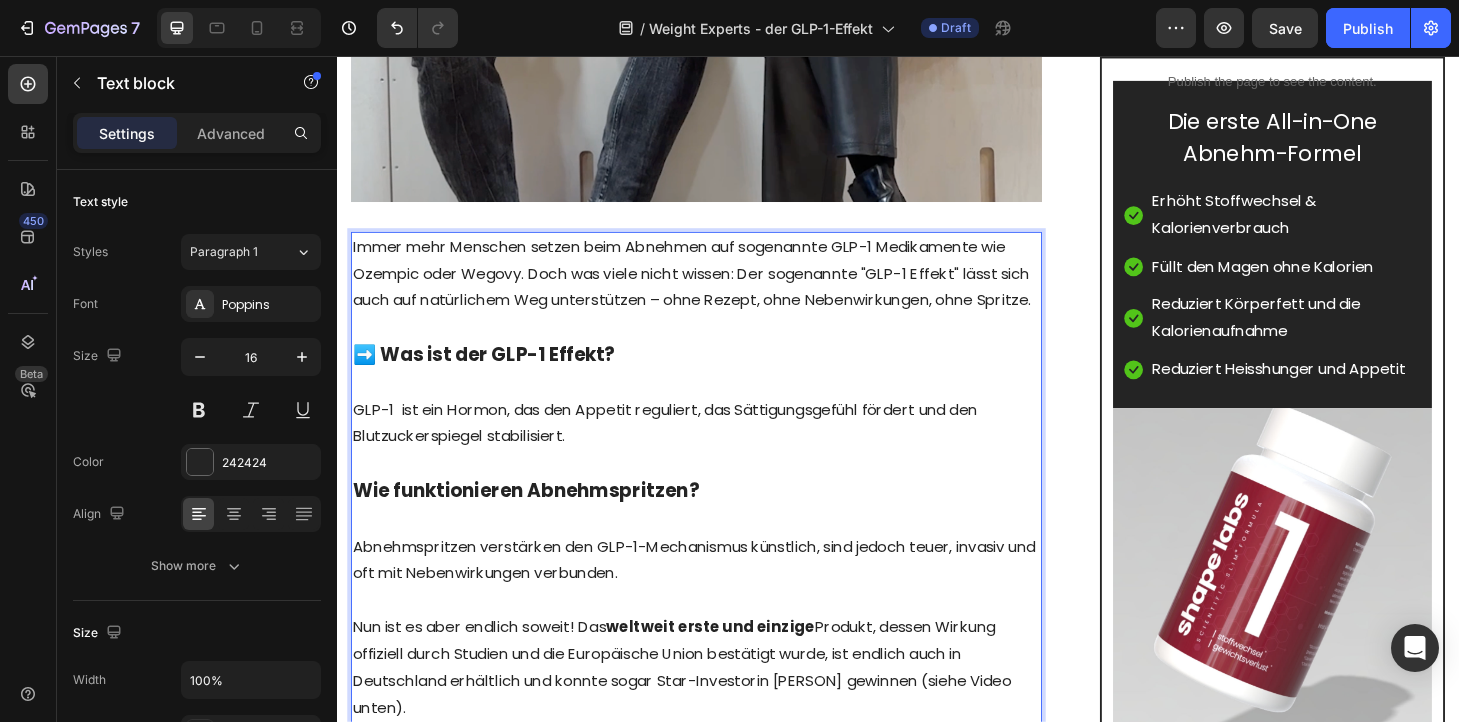 scroll, scrollTop: 1196, scrollLeft: 0, axis: vertical 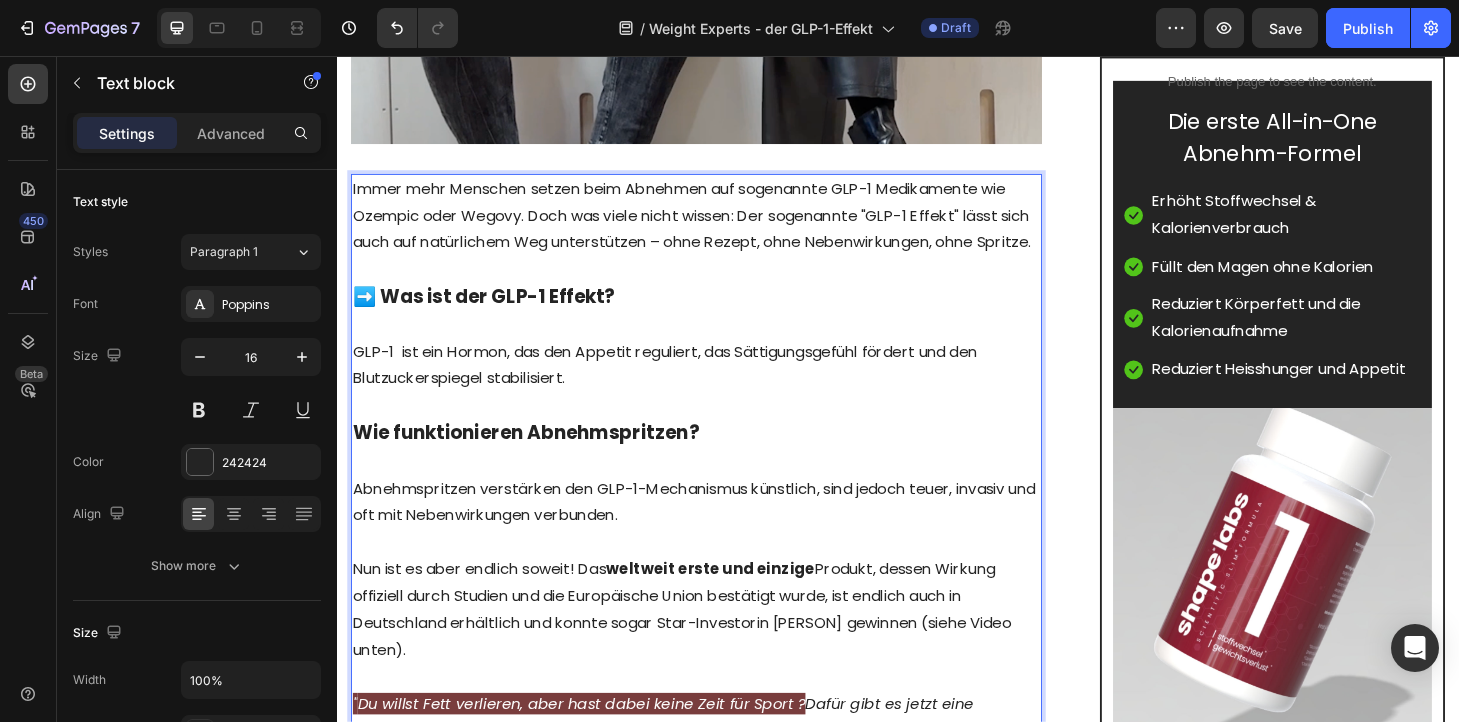 click on "Endlich ist es soweit! Das  weltweit erste und einzige  Produkt, dessen Wirkung offiziell durch Studien und die Europäische Union bestätigt wurde, ist endlich auch in Deutschland erhältlich und konnte sogar Star-Investorin [NAME] gewinnen (siehe Video unten)." at bounding box center [721, 648] 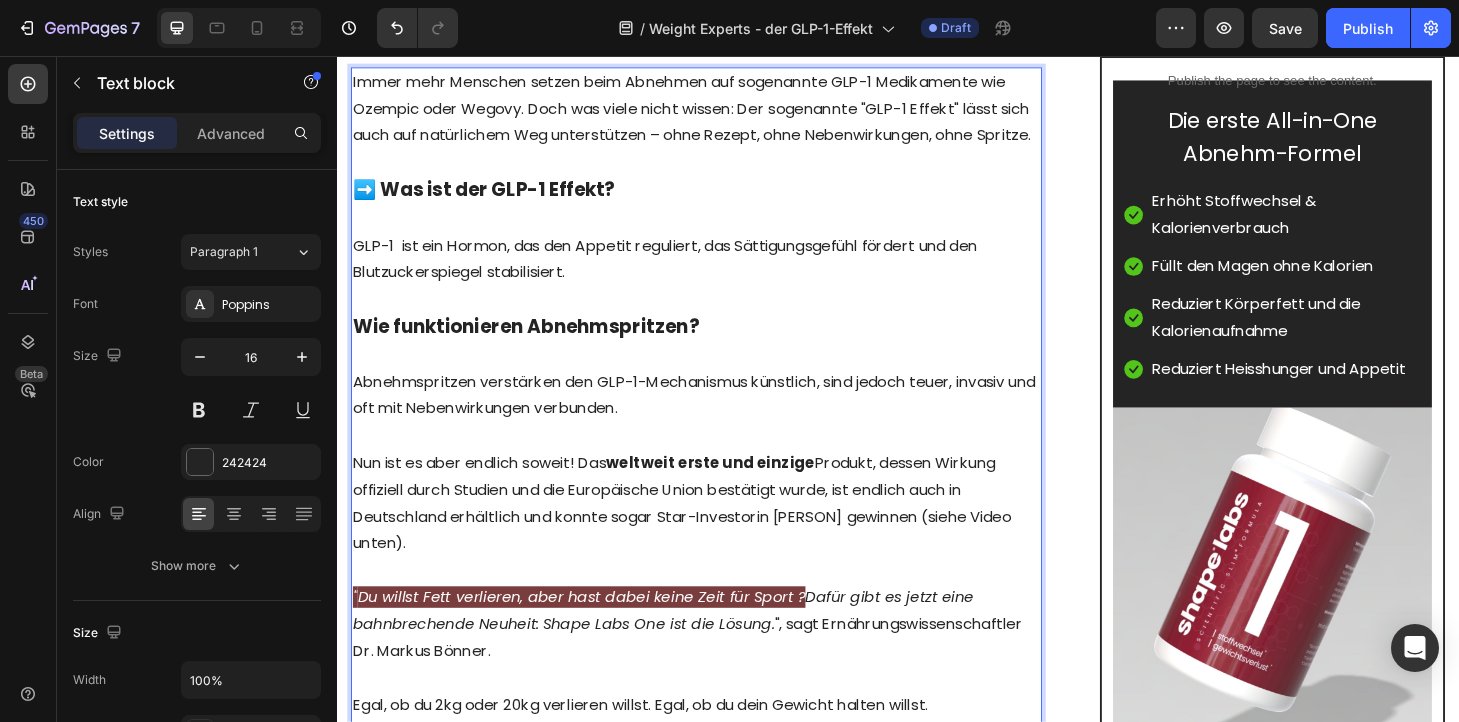 scroll, scrollTop: 1397, scrollLeft: 0, axis: vertical 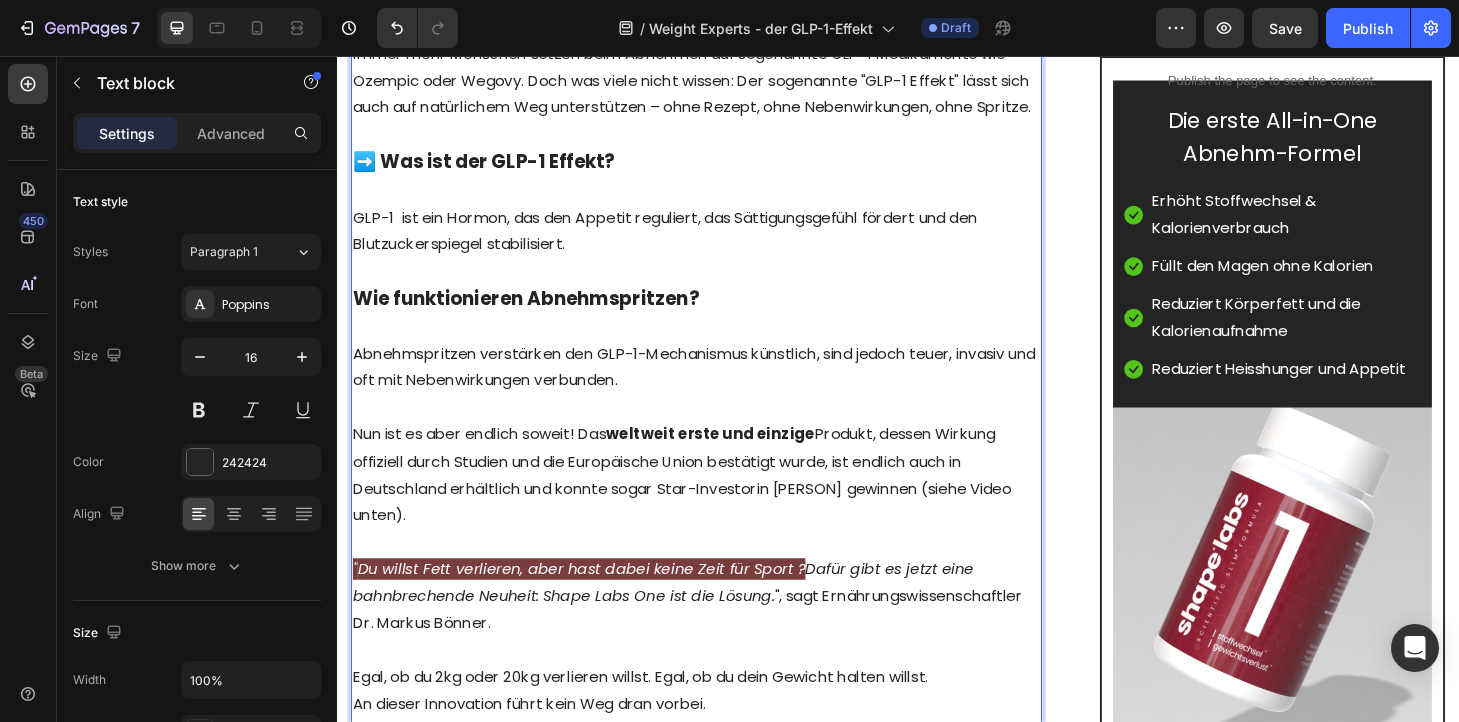 click on "An dieser Innovation führt kein Weg dran vorbei." at bounding box center (721, 749) 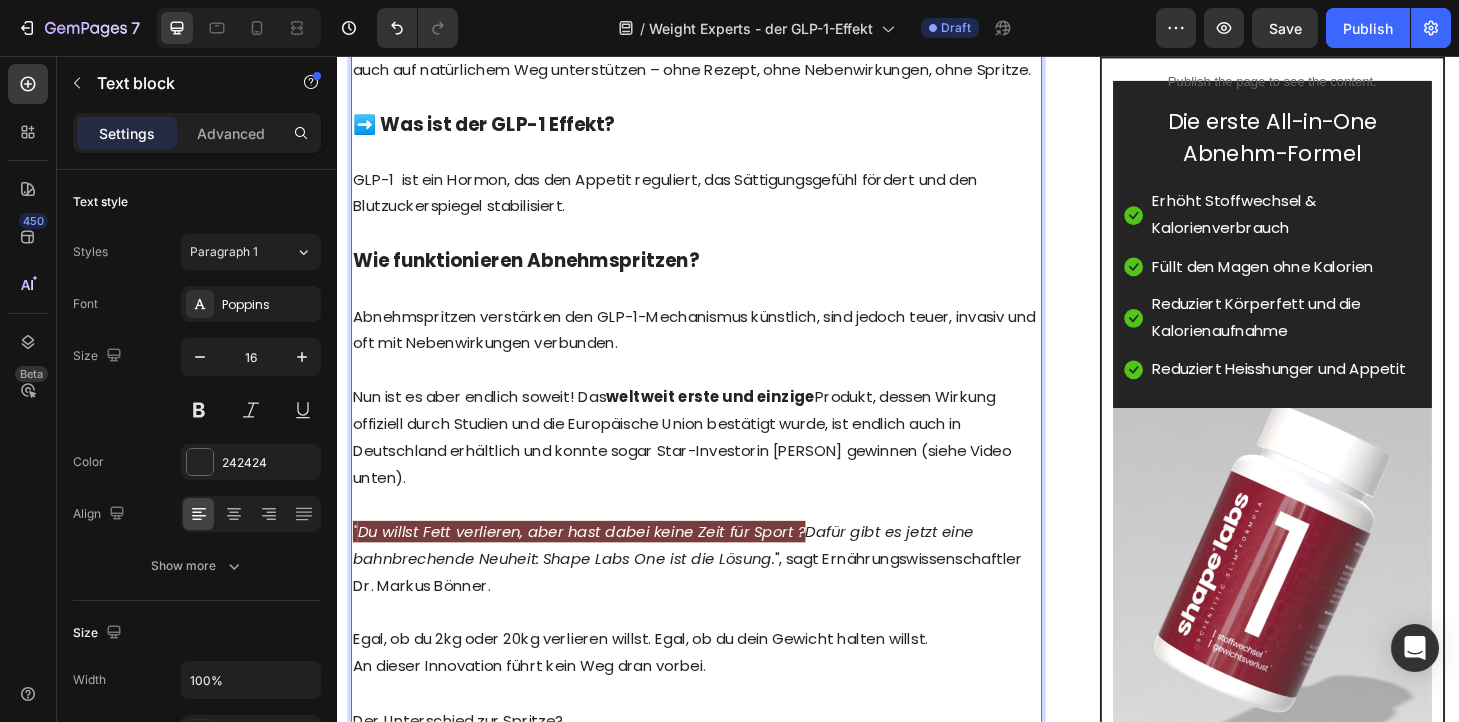 scroll, scrollTop: 1446, scrollLeft: 0, axis: vertical 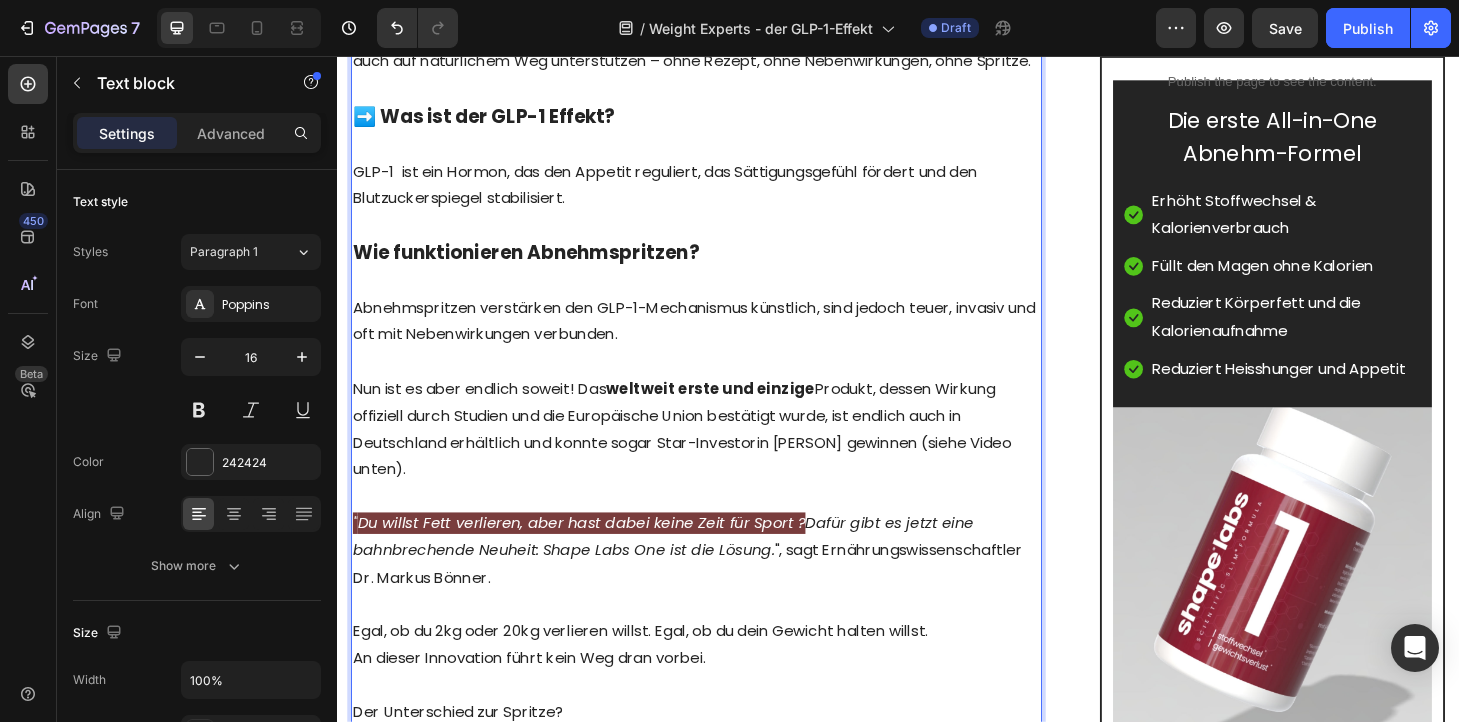click on "Kein Rezept notwendig" at bounding box center [721, 786] 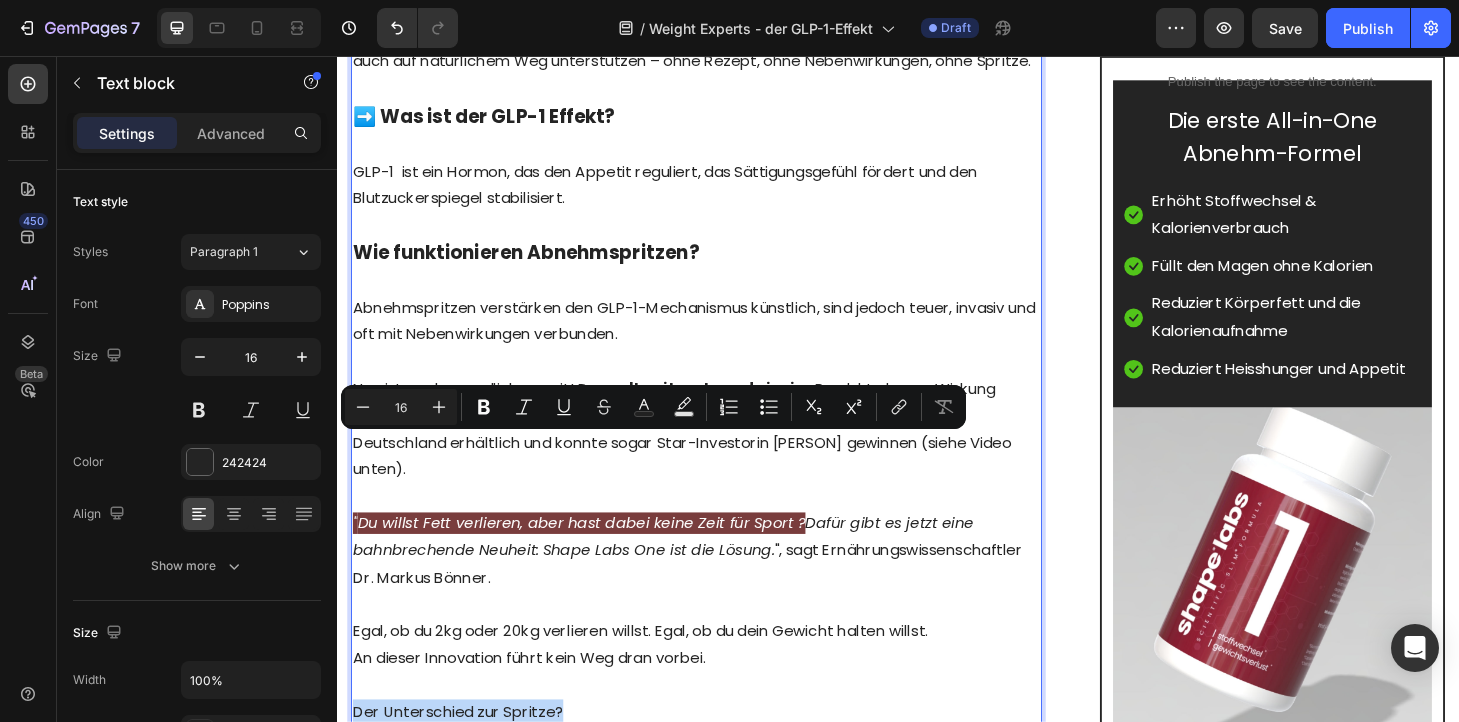 drag, startPoint x: 582, startPoint y: 471, endPoint x: 357, endPoint y: 473, distance: 225.0089 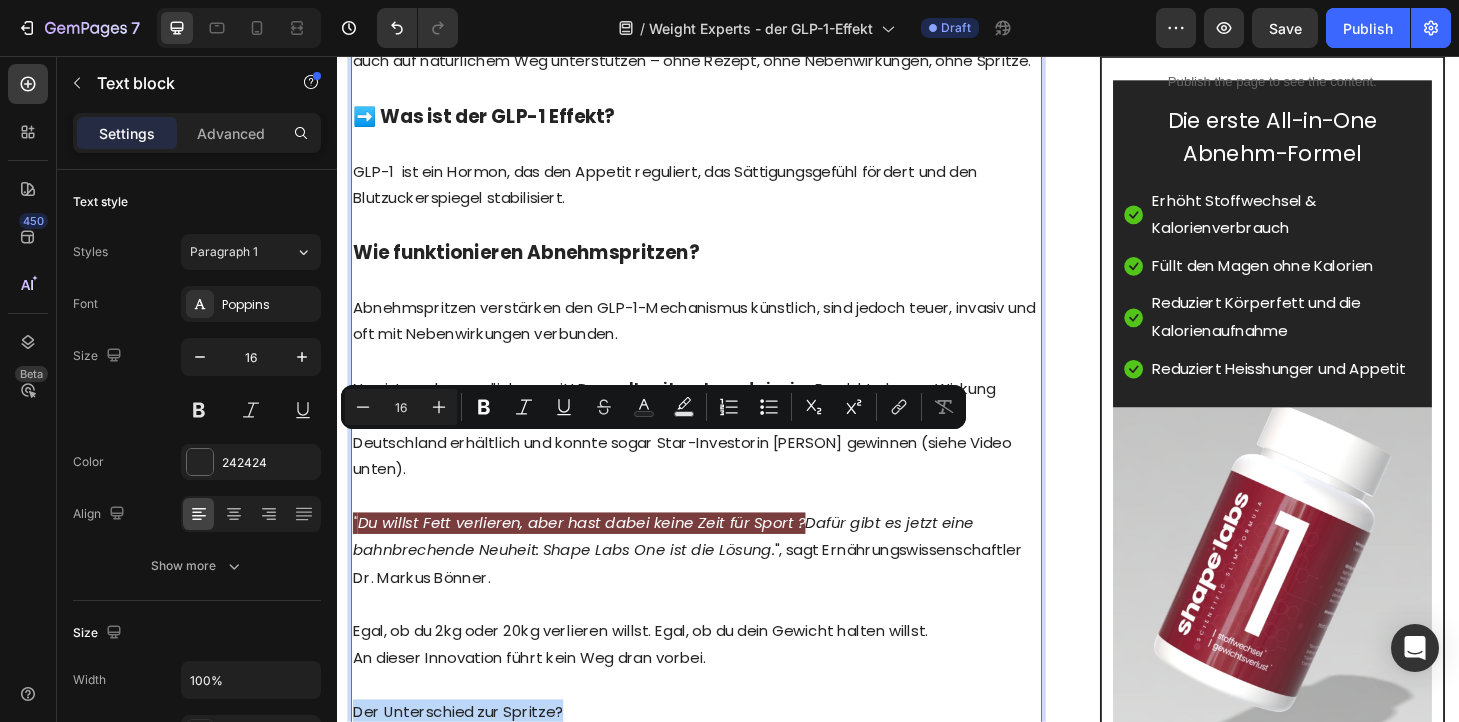 click on "Der Unterschied zur Spritze?" at bounding box center (721, 758) 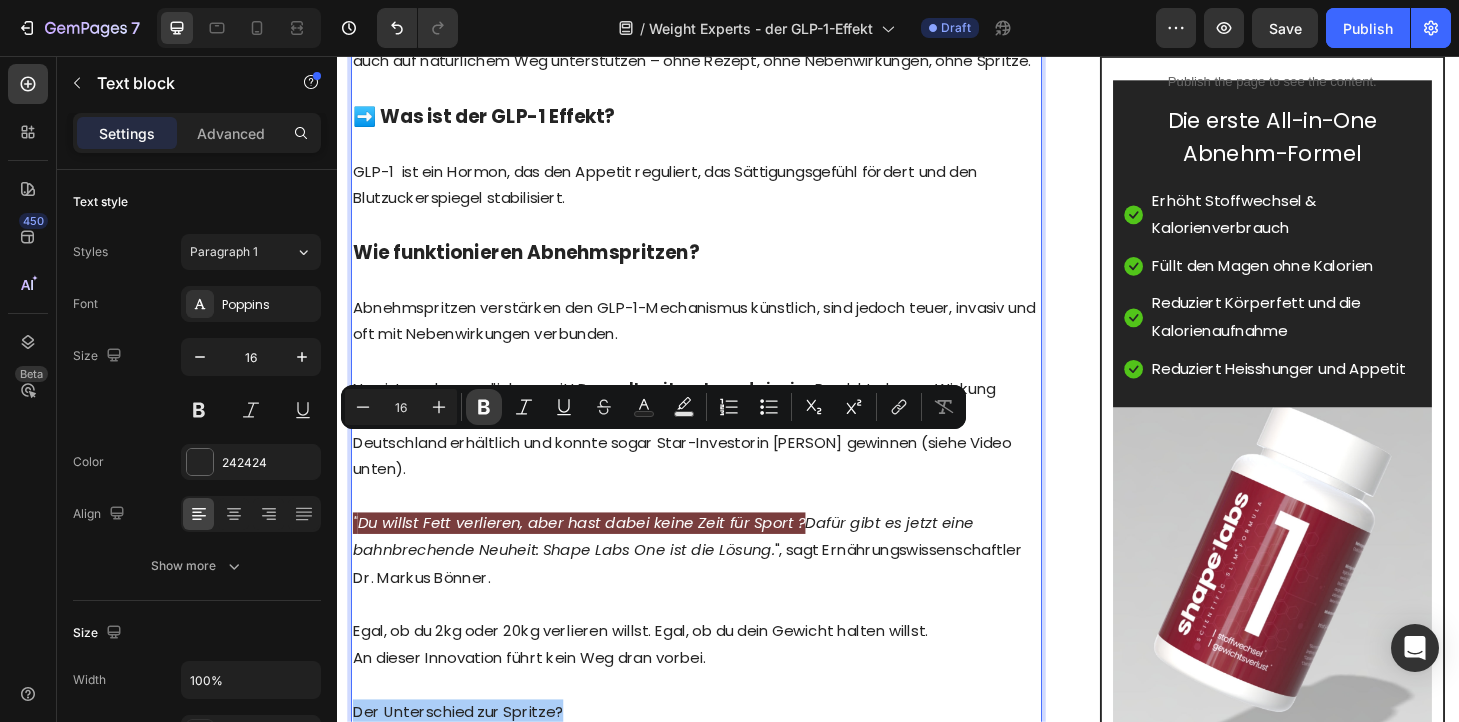 click 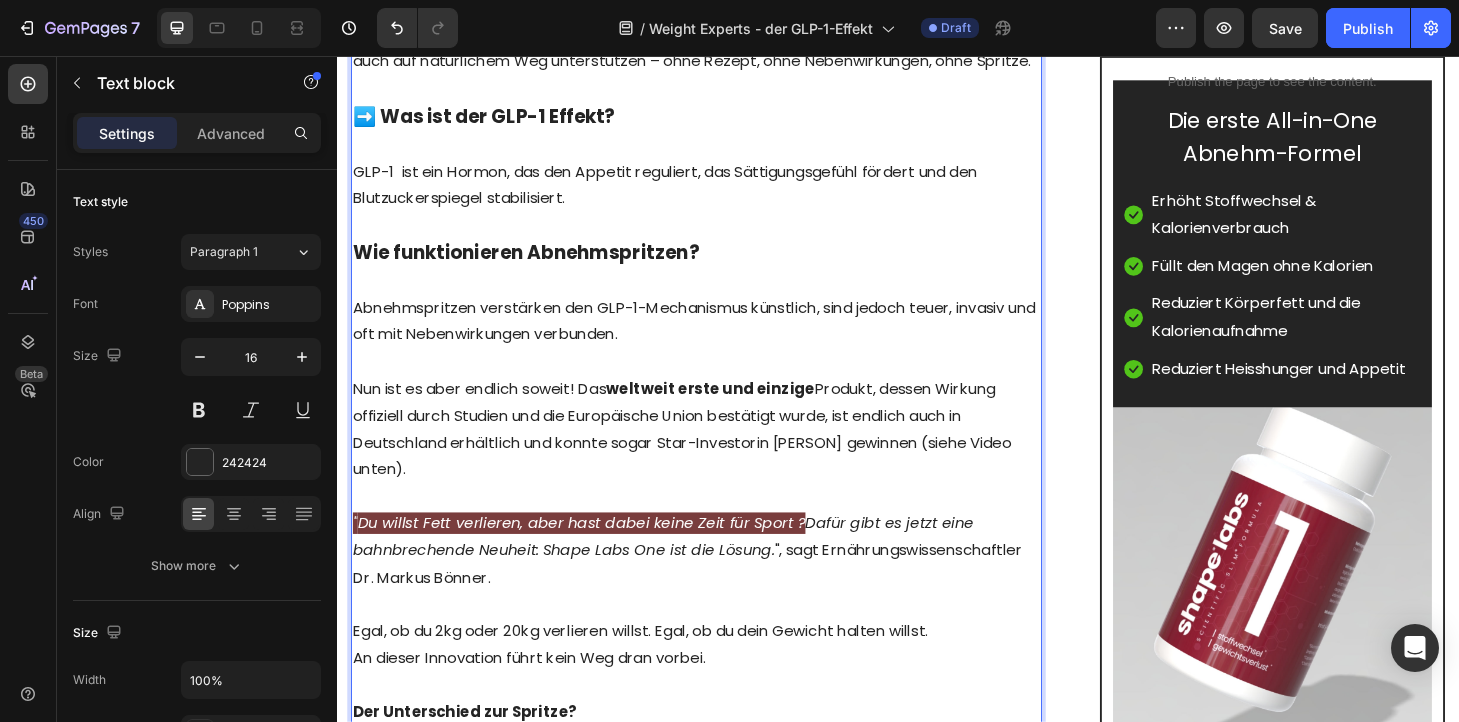 click at bounding box center [721, 729] 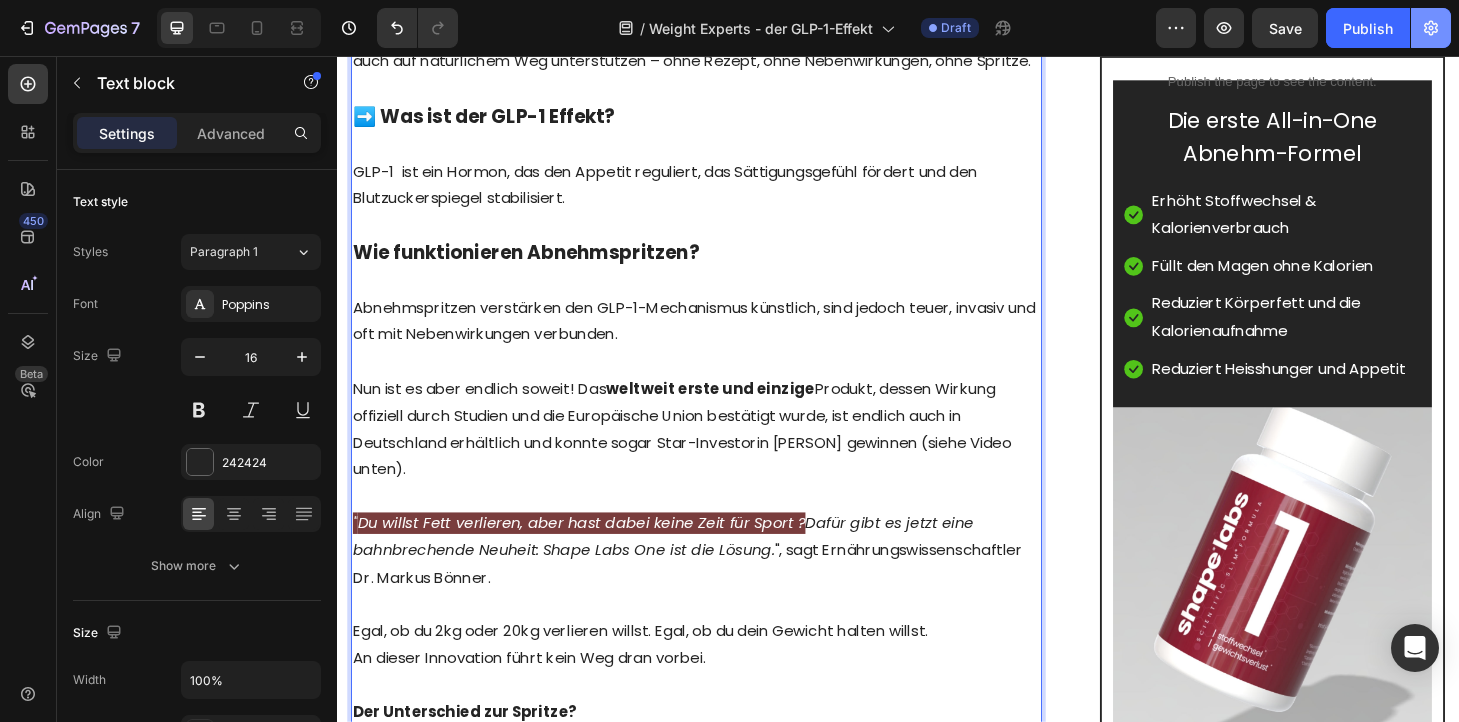 click 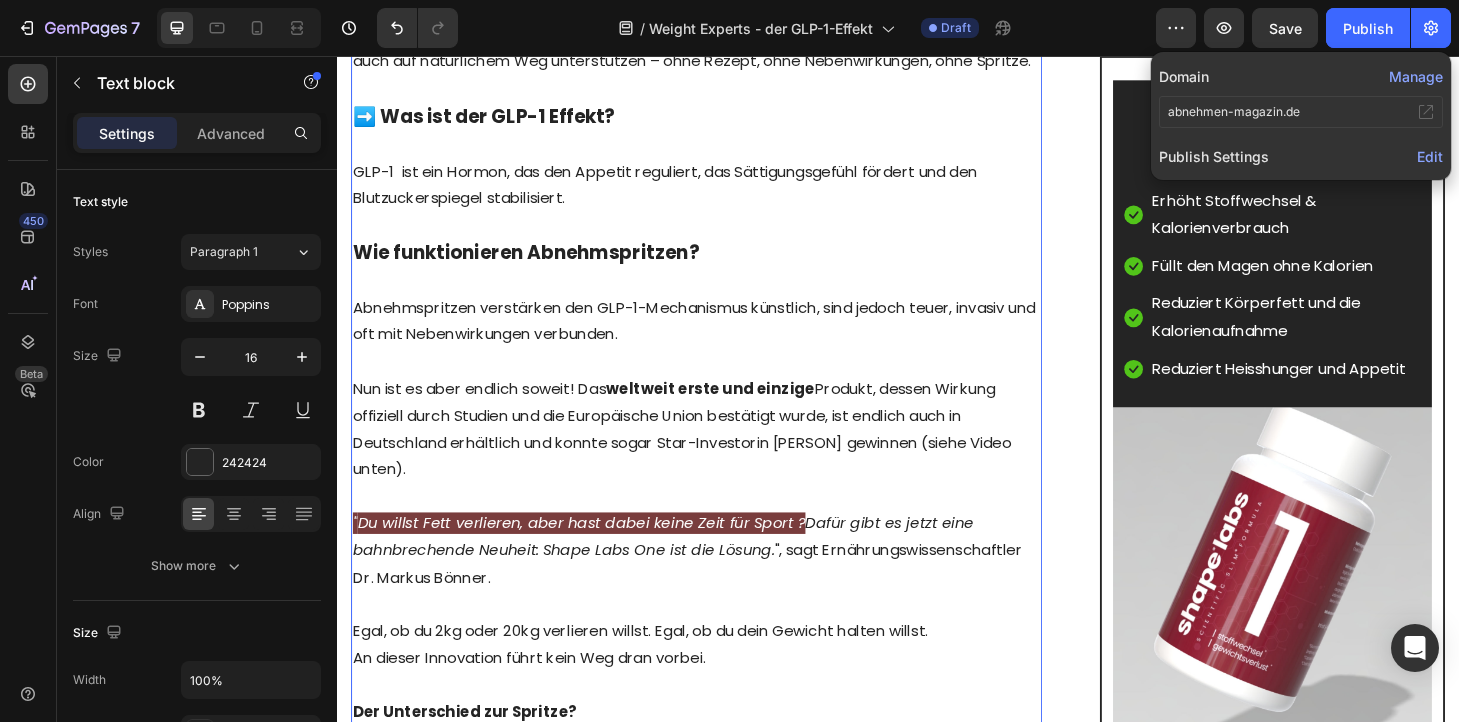 click on "Edit" 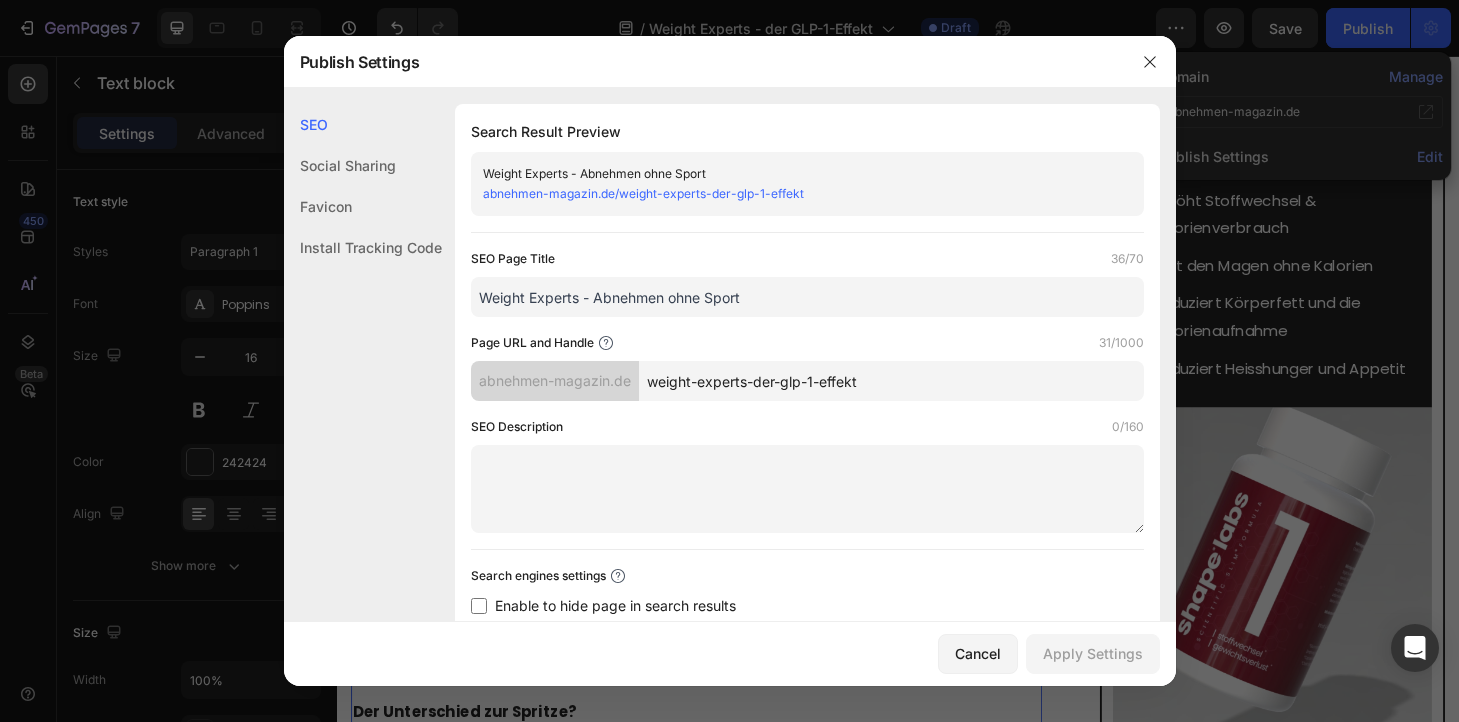 scroll, scrollTop: 0, scrollLeft: 0, axis: both 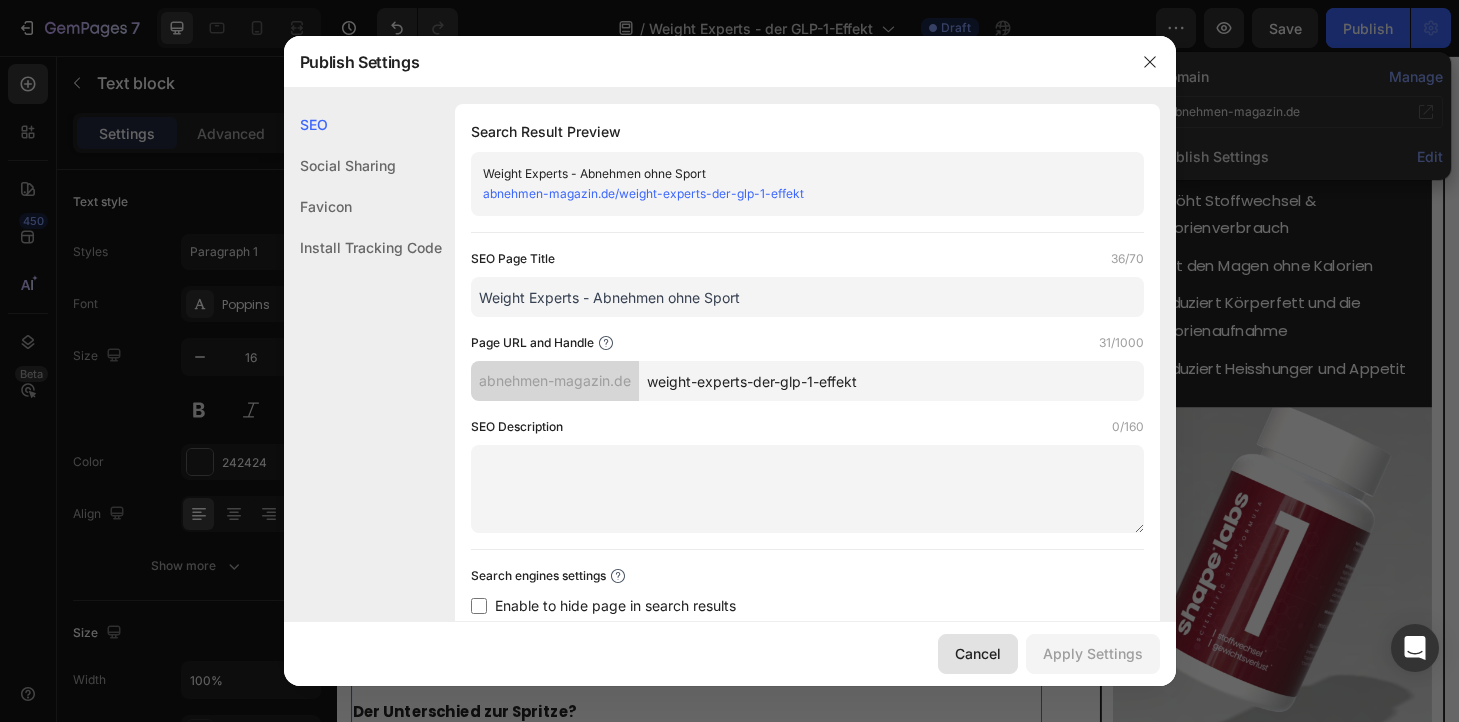 click on "Cancel" at bounding box center [978, 653] 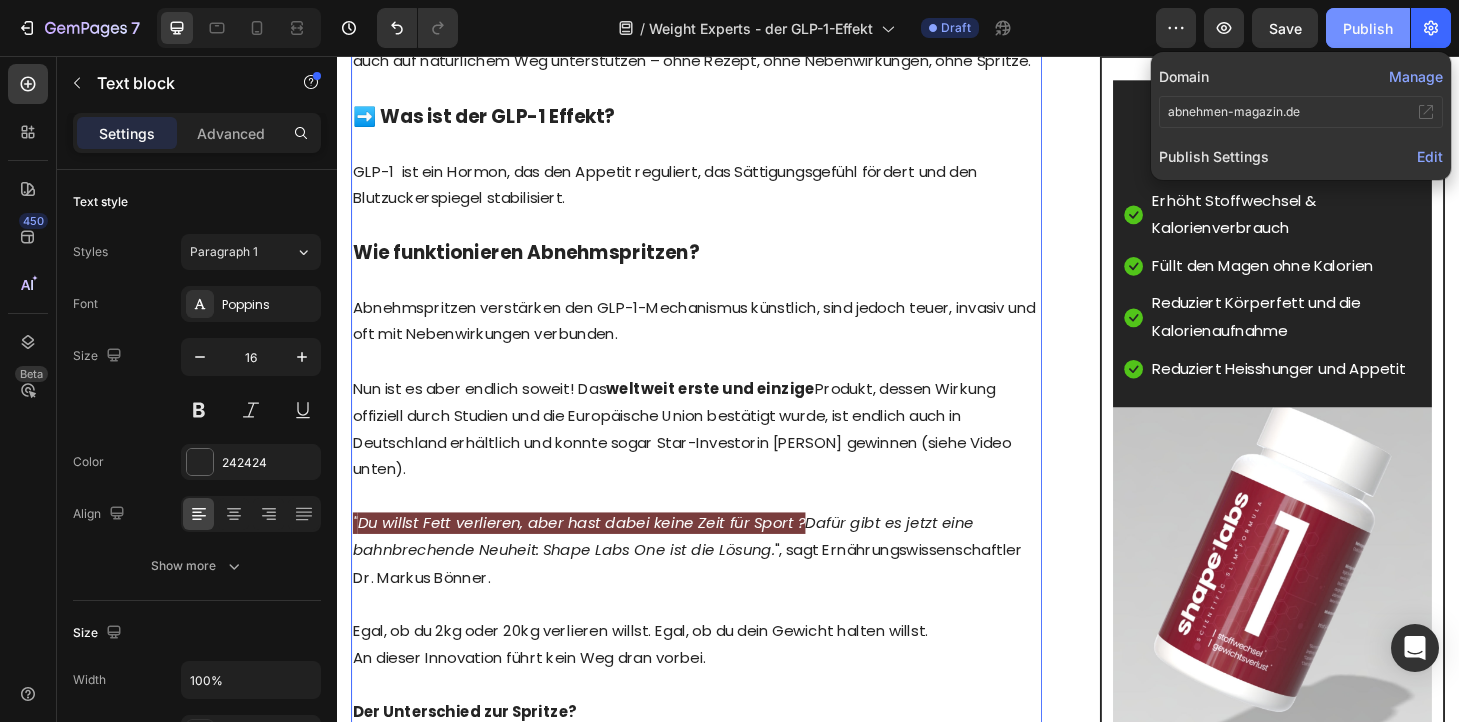 click on "Publish" at bounding box center (1368, 28) 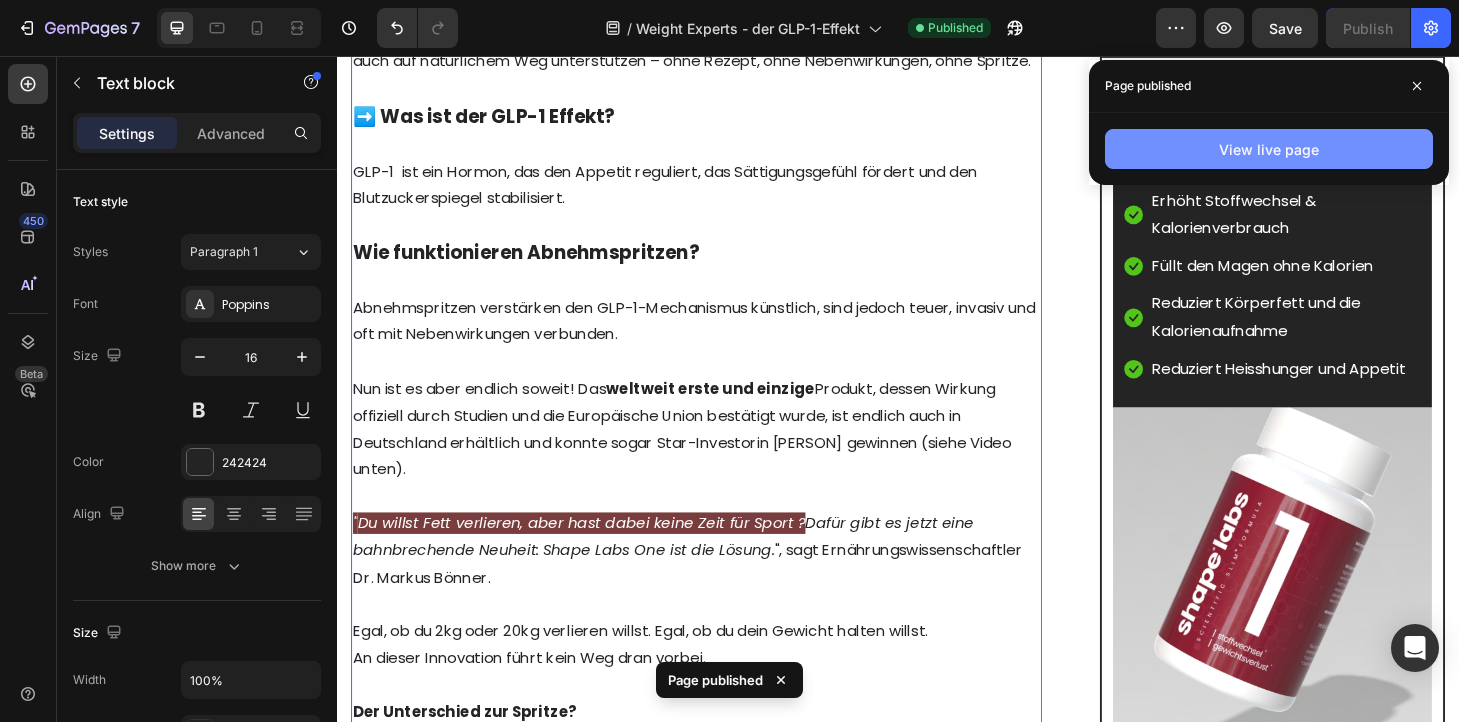 click on "View live page" at bounding box center [1269, 149] 